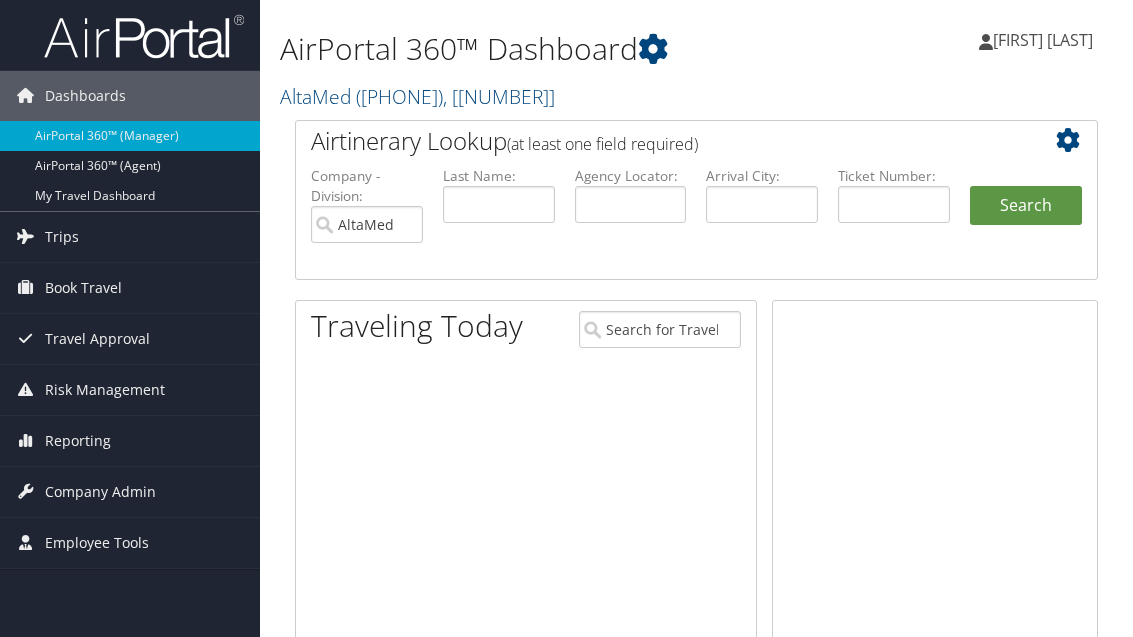 scroll, scrollTop: 0, scrollLeft: 0, axis: both 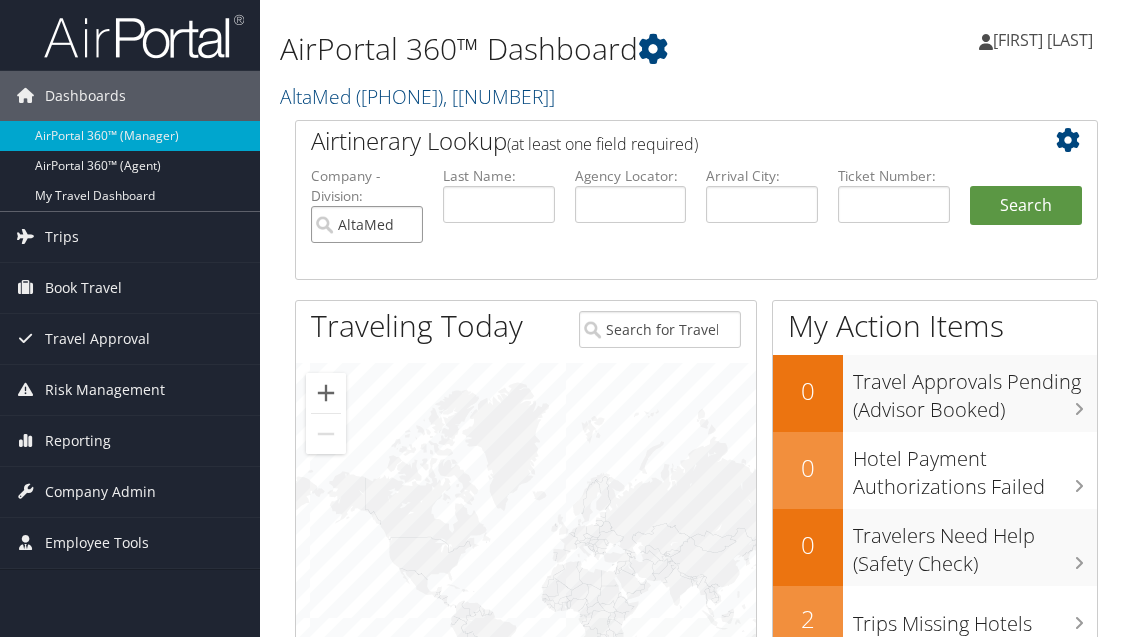 click on "AltaMed" at bounding box center (367, 224) 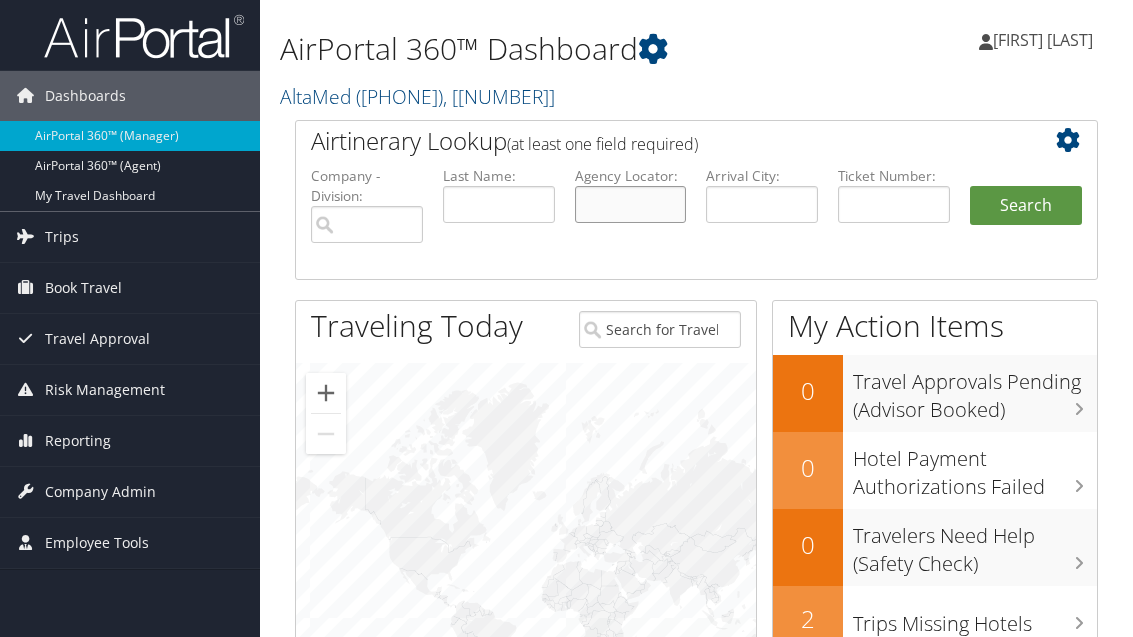 click at bounding box center [631, 204] 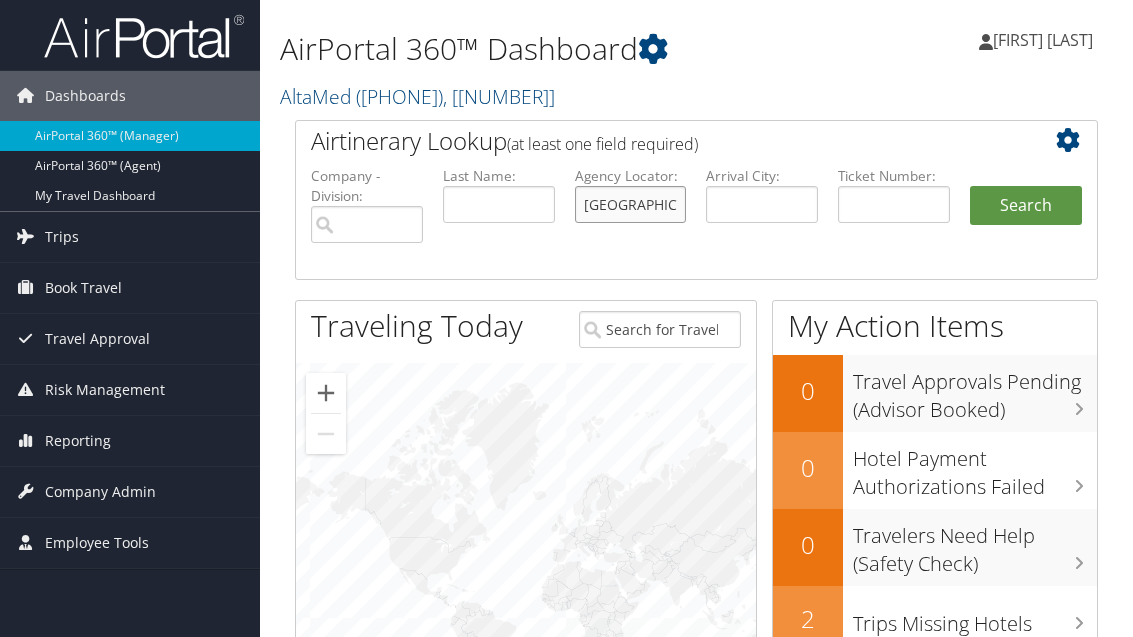 type on "[GEOGRAPHIC_IDENTIFIER]" 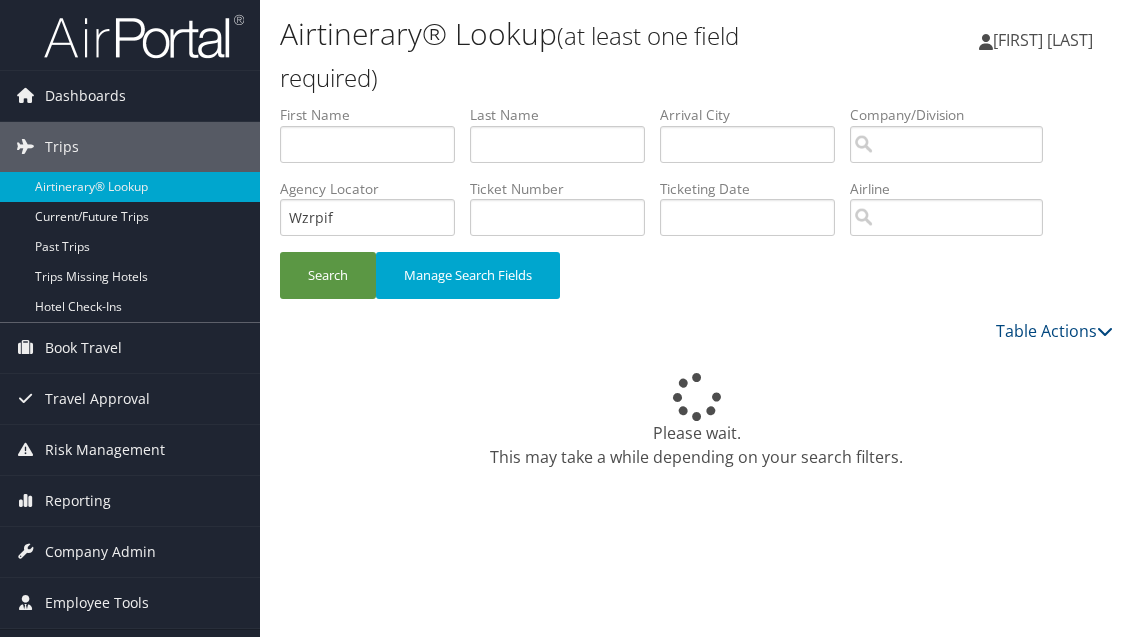 scroll, scrollTop: 0, scrollLeft: 0, axis: both 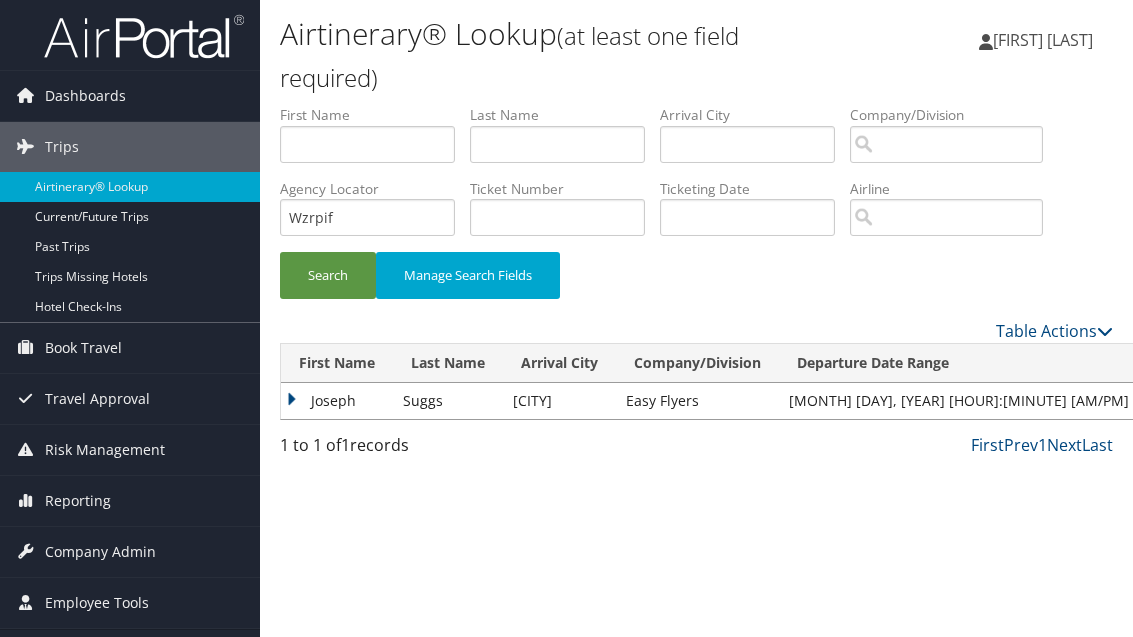 click on "Joseph" at bounding box center (337, 401) 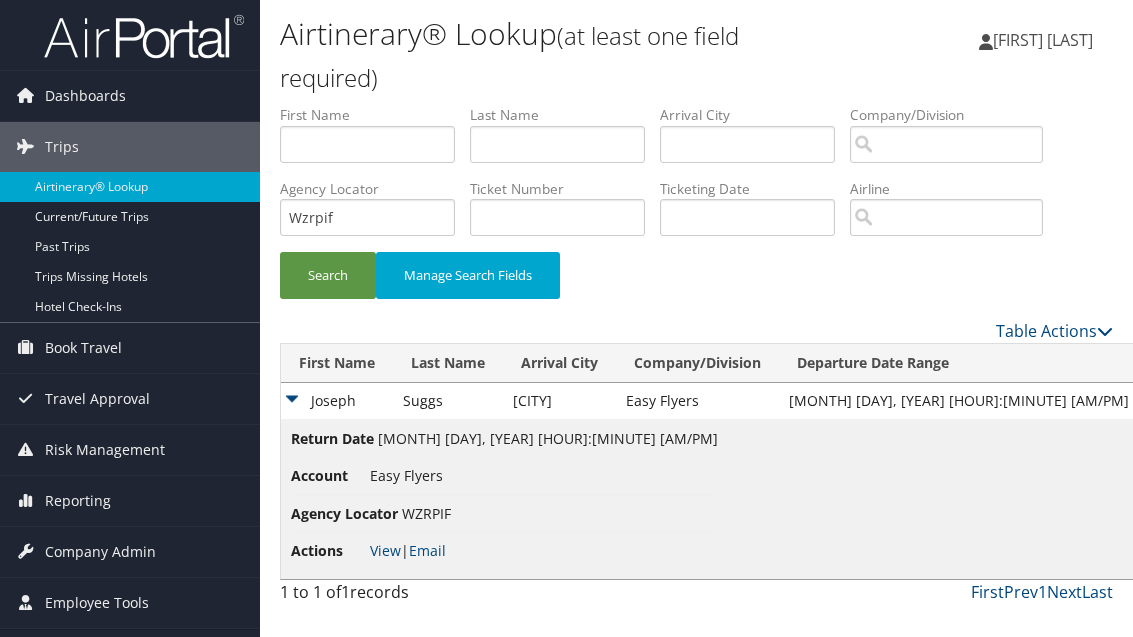 click on "Email" at bounding box center [427, 550] 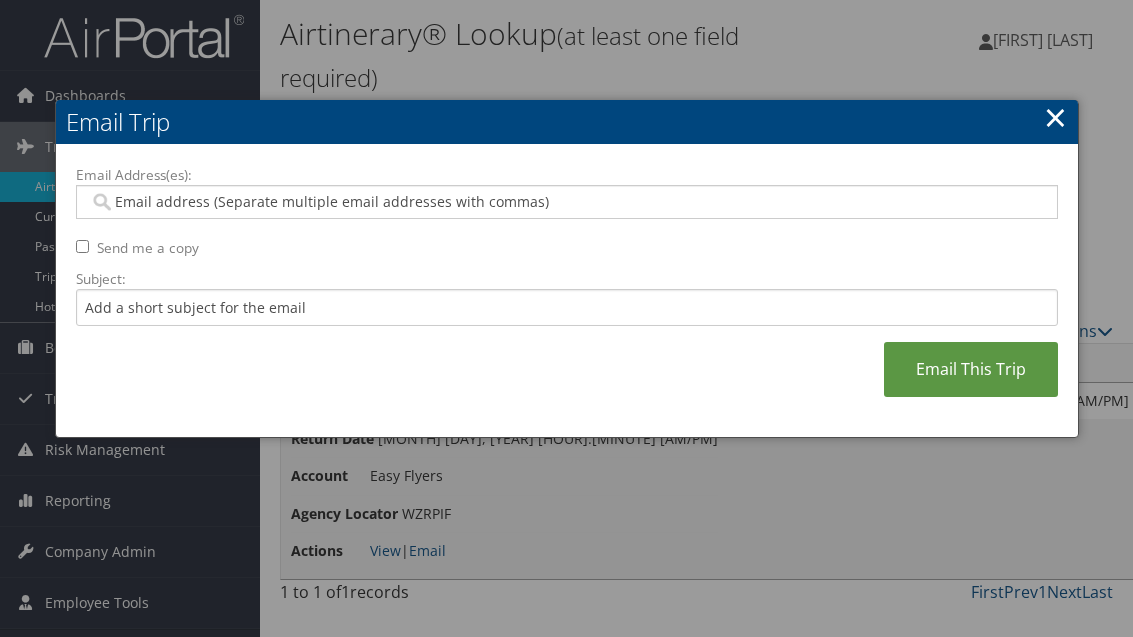 click on "Email Address(es):" at bounding box center [566, 202] 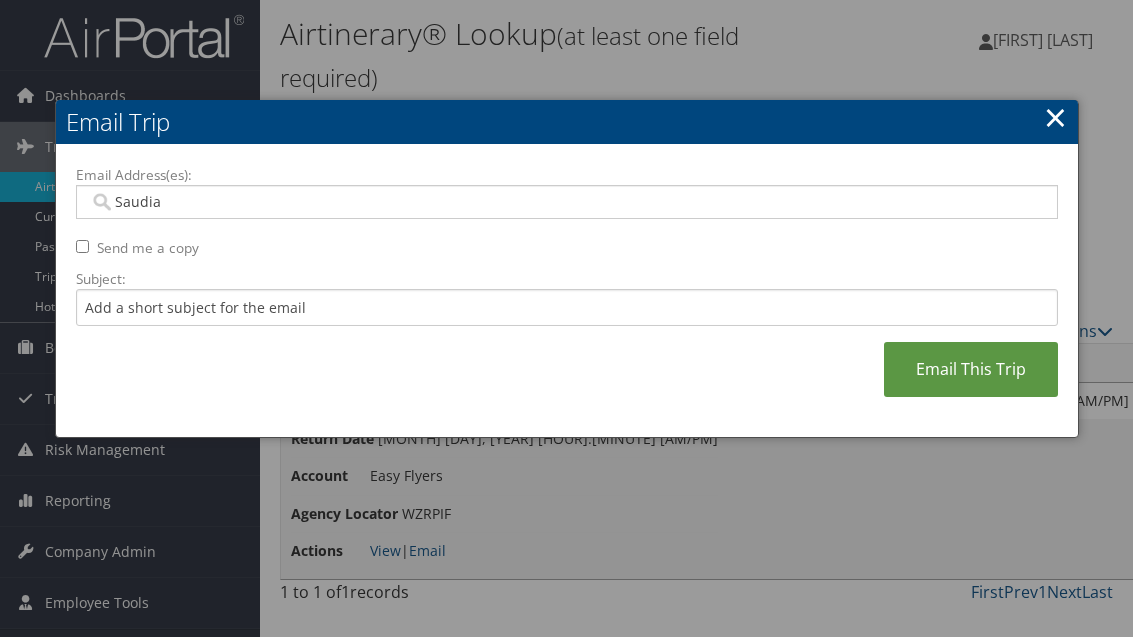 type on "Saudia" 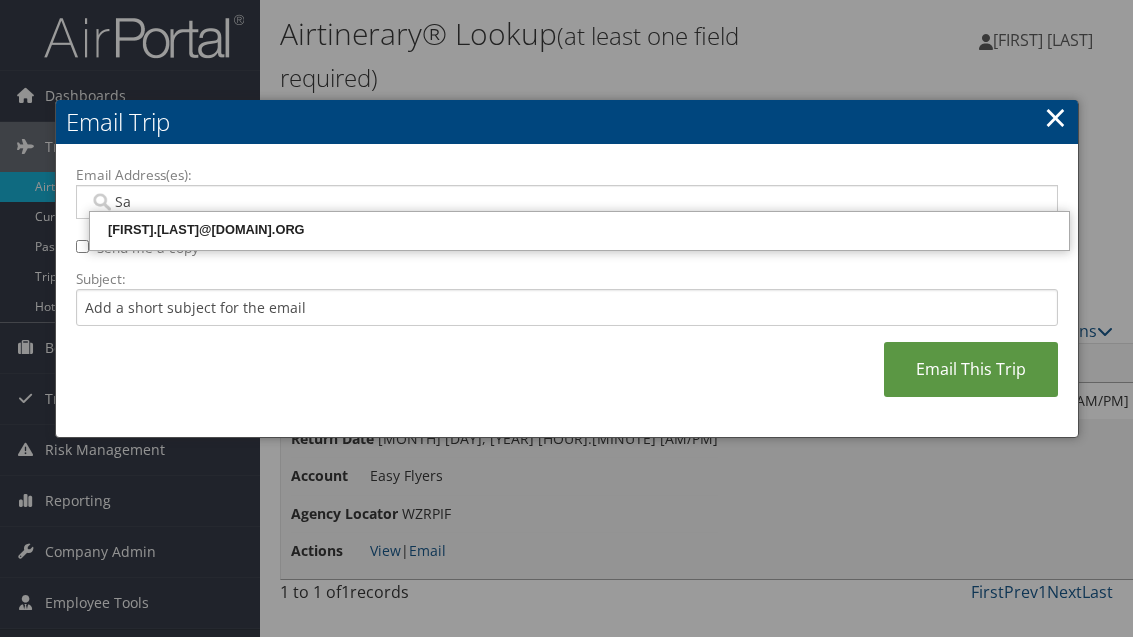 type on "Sau" 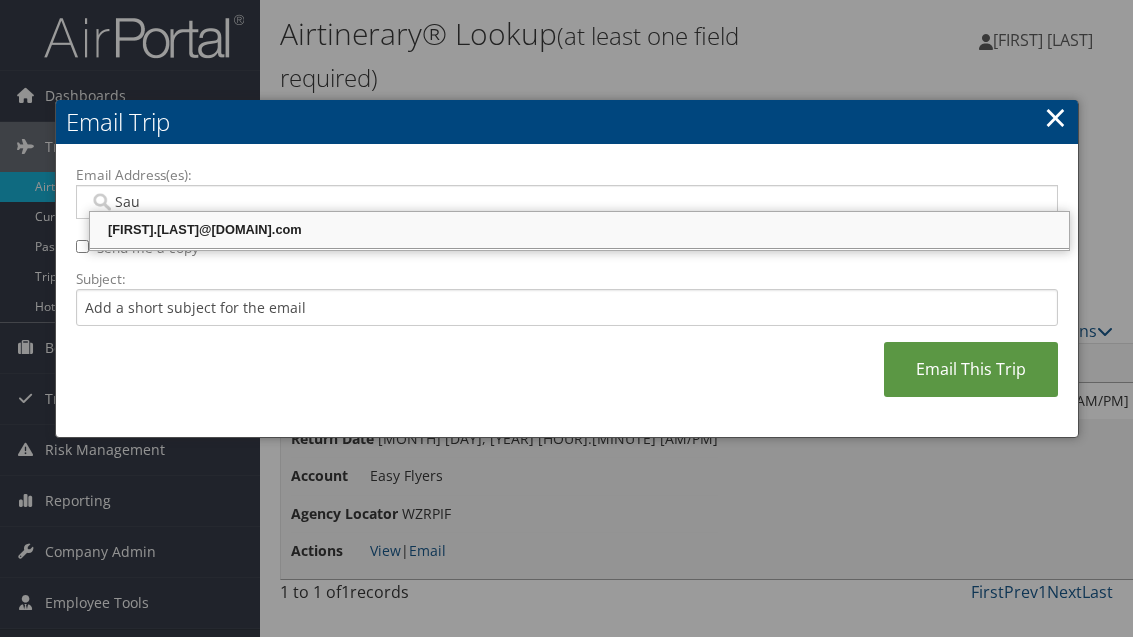 click on "[FIRST].[LAST]@[DOMAIN].com" at bounding box center [579, 230] 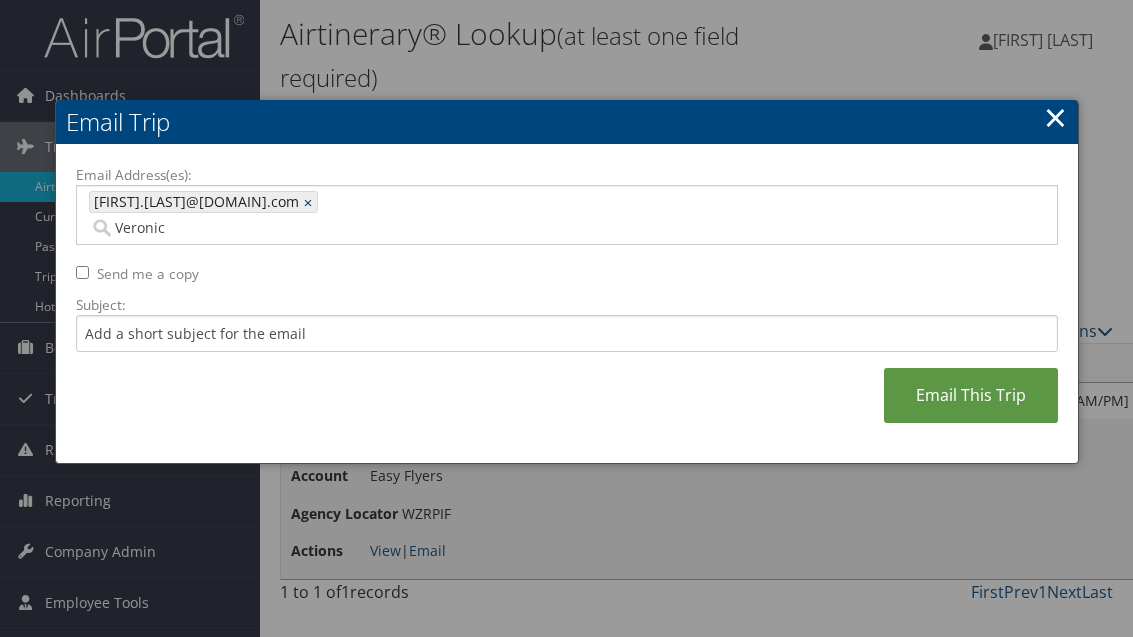 type on "Veronica" 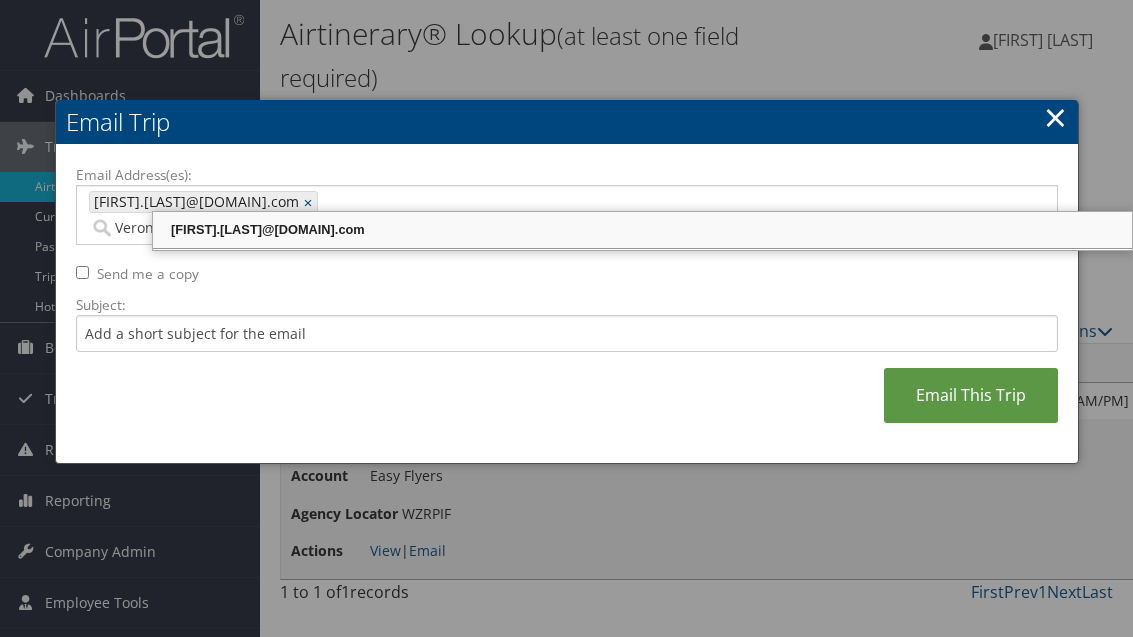 click on "[FIRST].[LAST]@[DOMAIN].com" at bounding box center (642, 230) 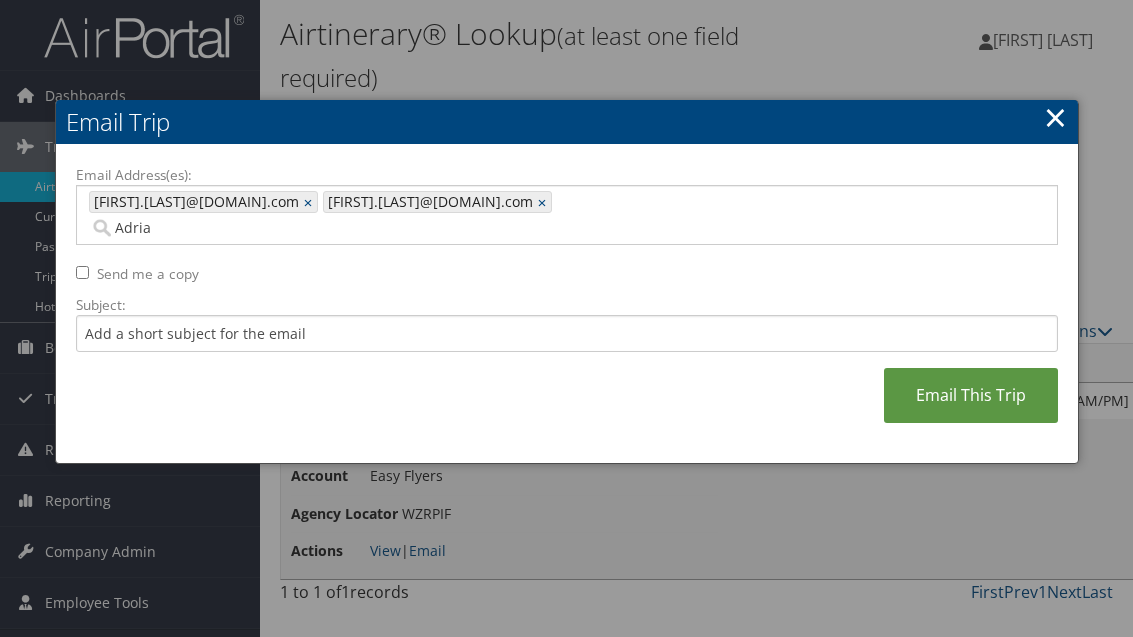 type on "Adrian" 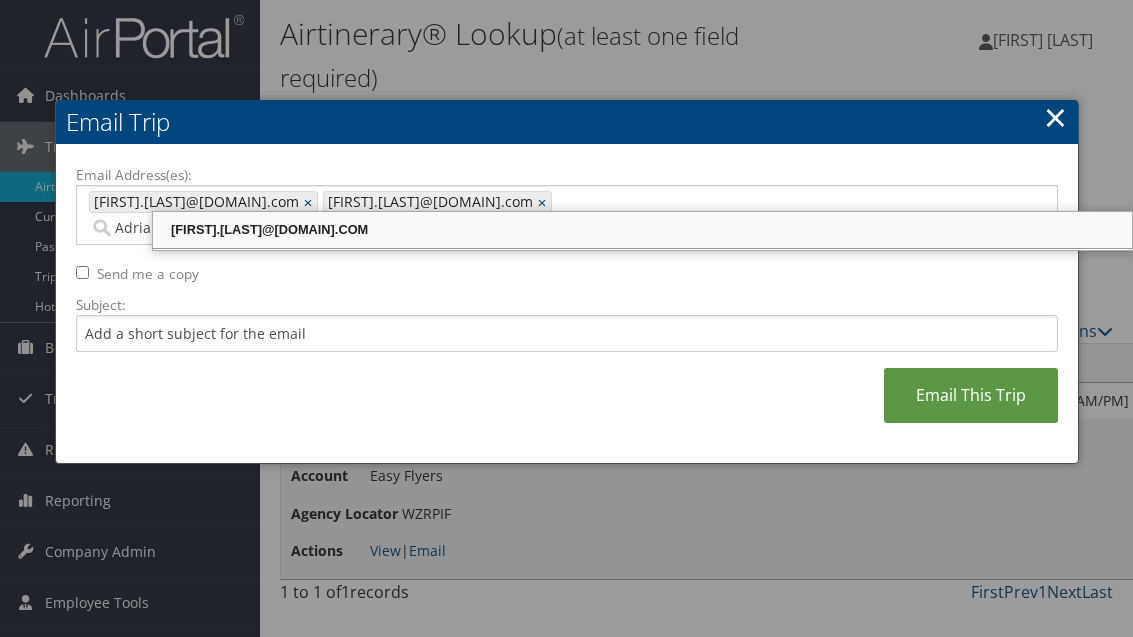 click on "[FIRST].[LAST]@[DOMAIN].COM" at bounding box center [642, 230] 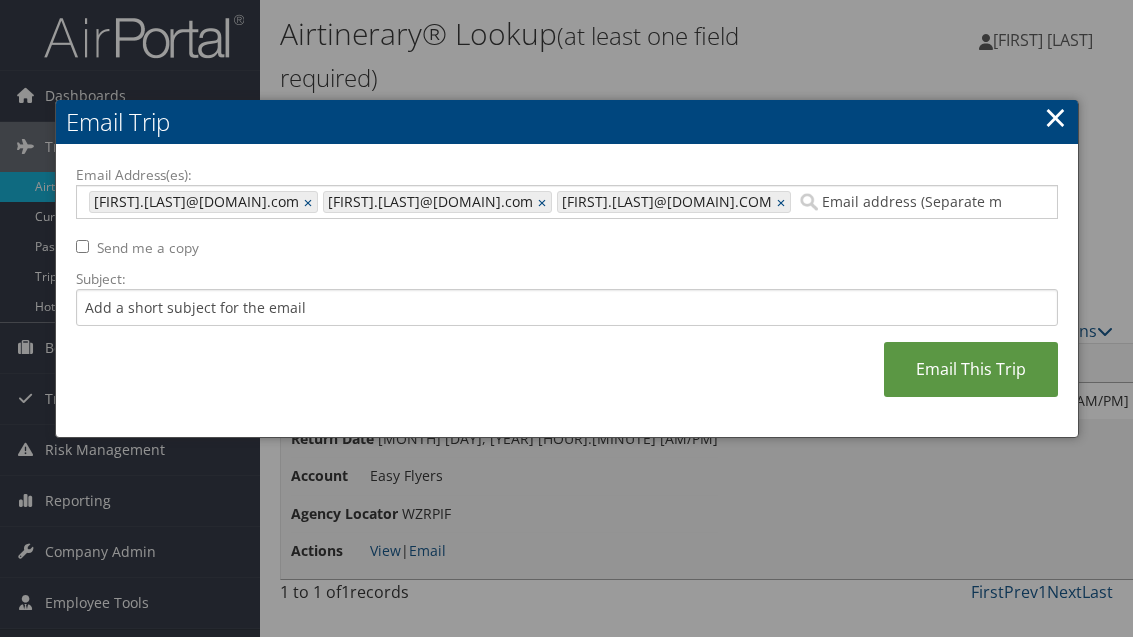 click on "Email This Trip" at bounding box center (971, 369) 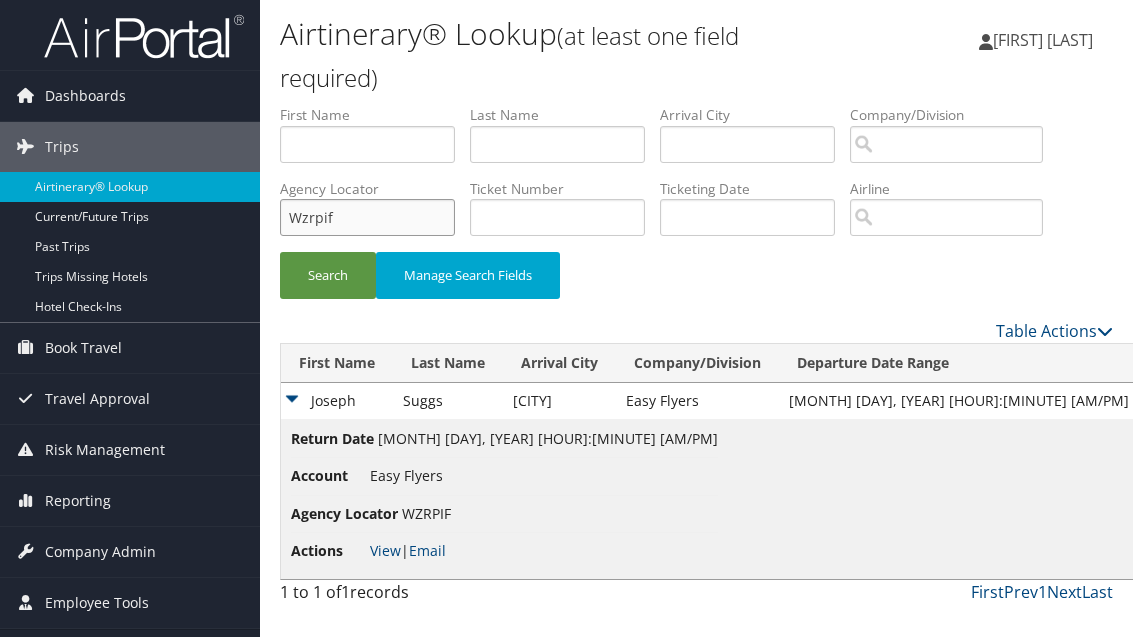 click on "Wzrpif" at bounding box center (367, 217) 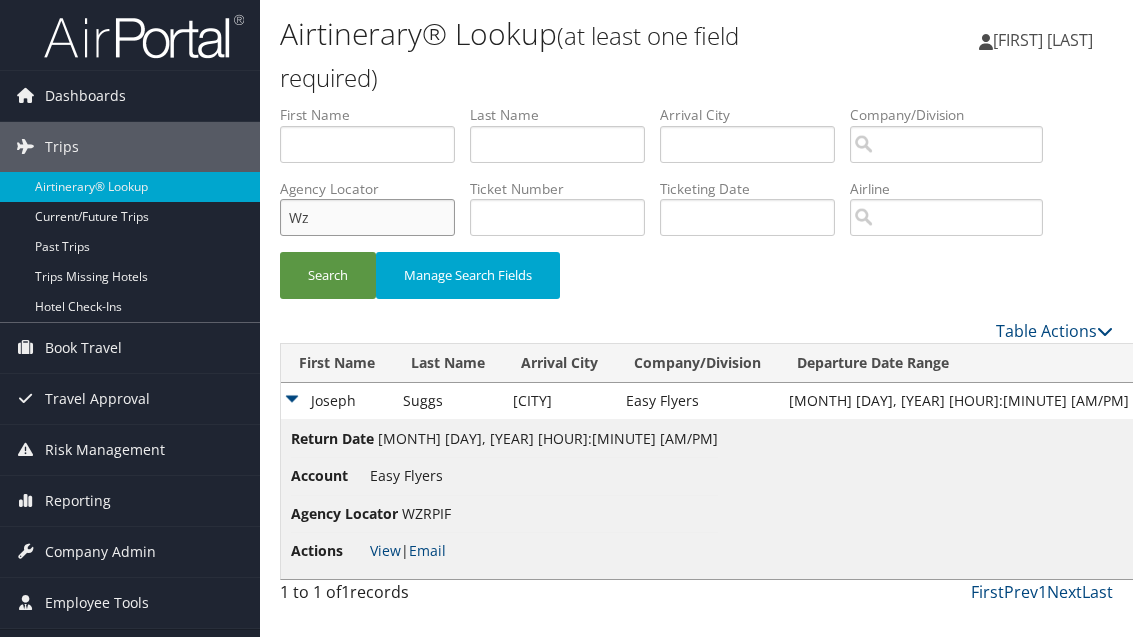 type on "W" 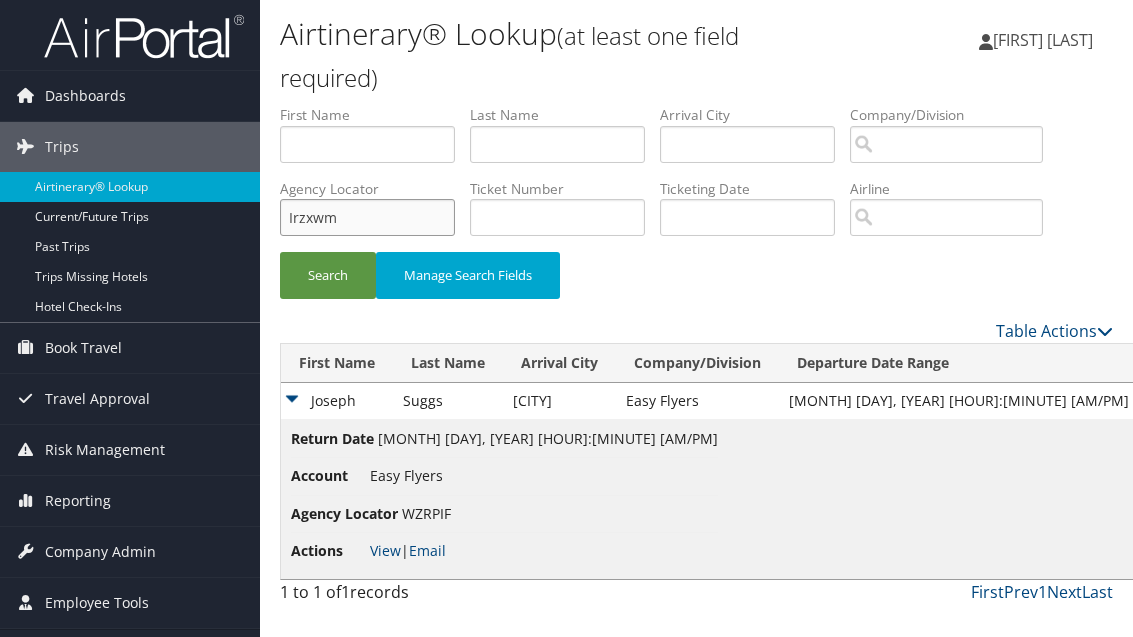 type on "Irzxwm" 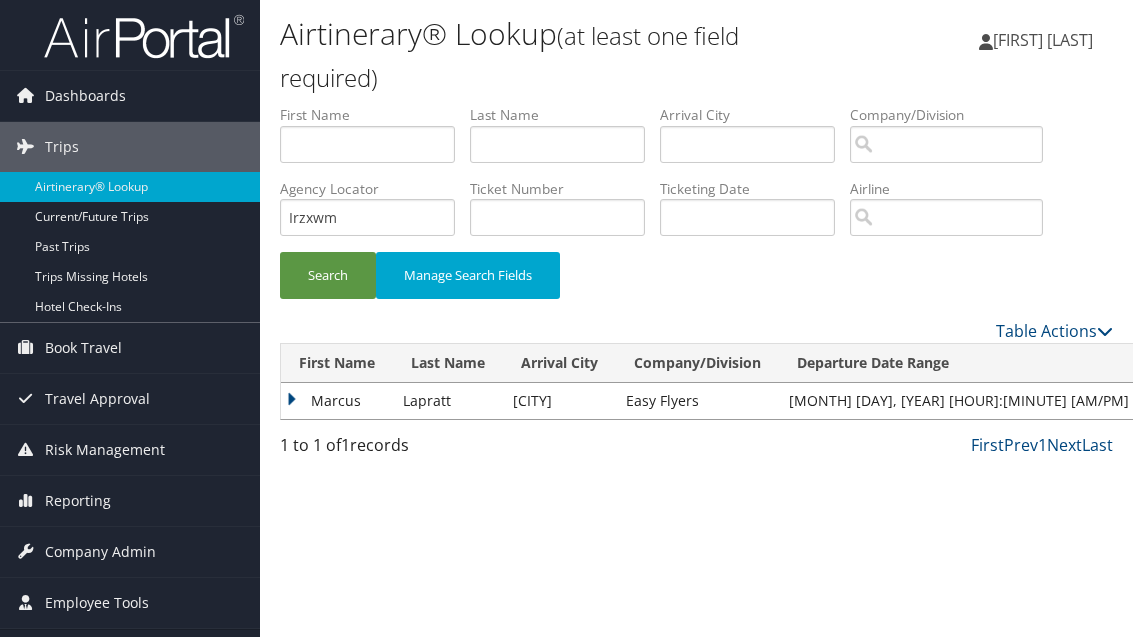 click on "Marcus" at bounding box center [337, 401] 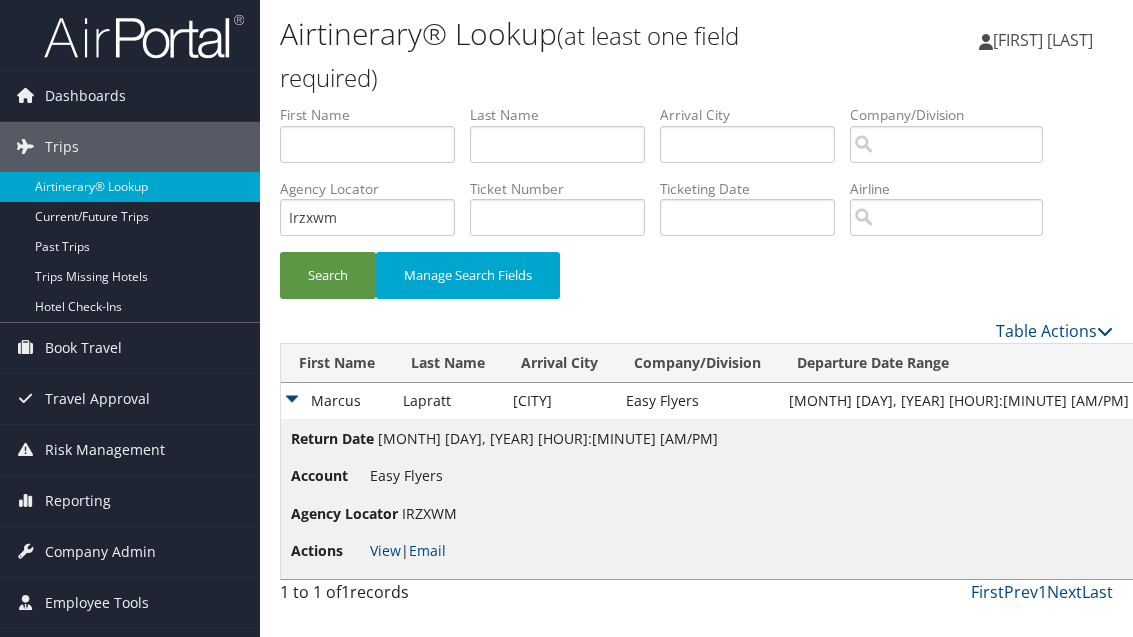 click on "Email" at bounding box center [427, 550] 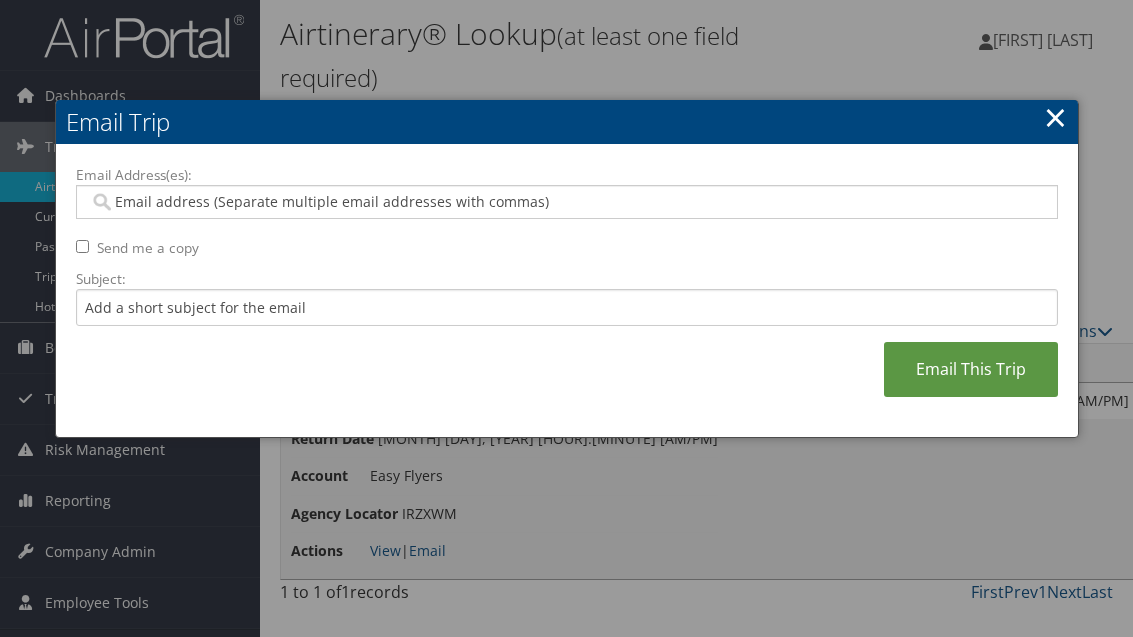 click on "Email Address(es):" at bounding box center [566, 202] 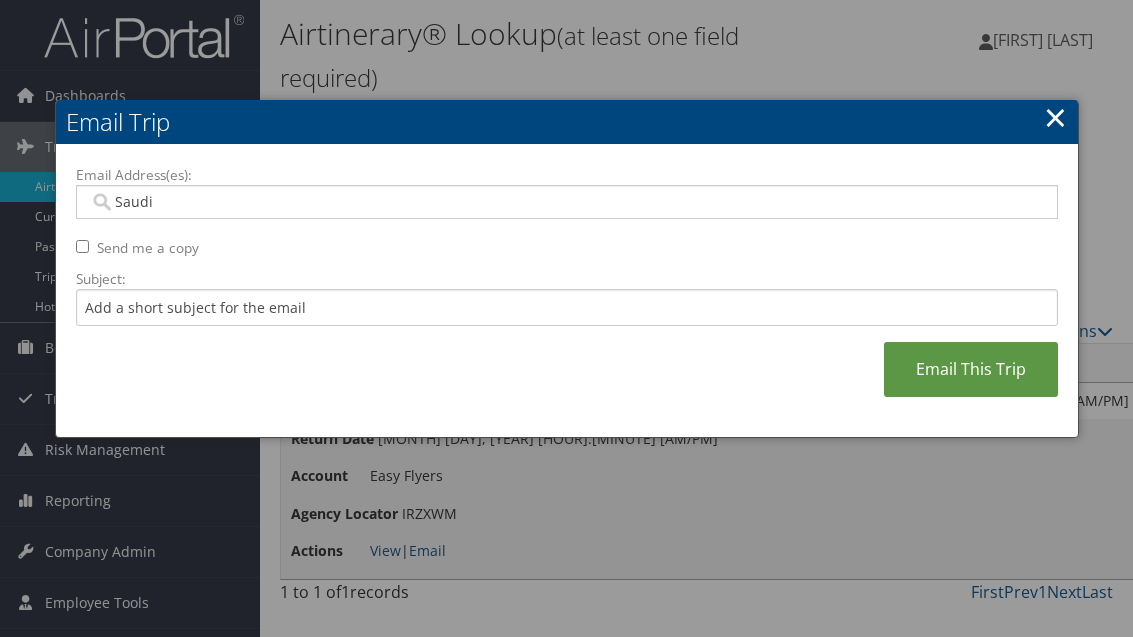 type on "Saudia" 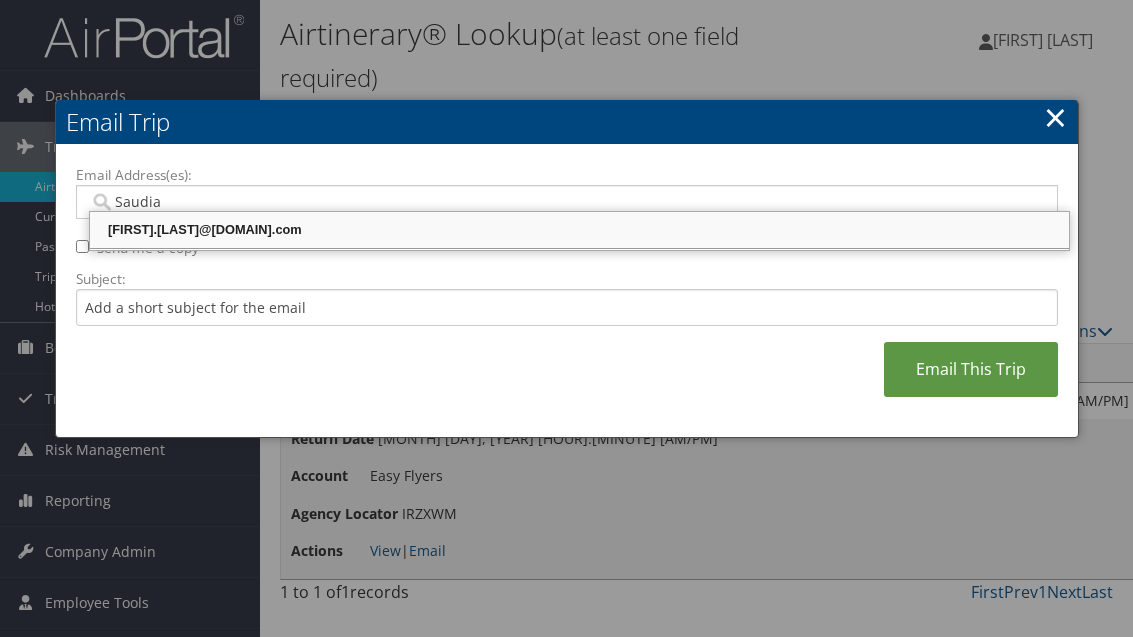 click on "[FIRST].[LAST]@[DOMAIN].com" at bounding box center [579, 230] 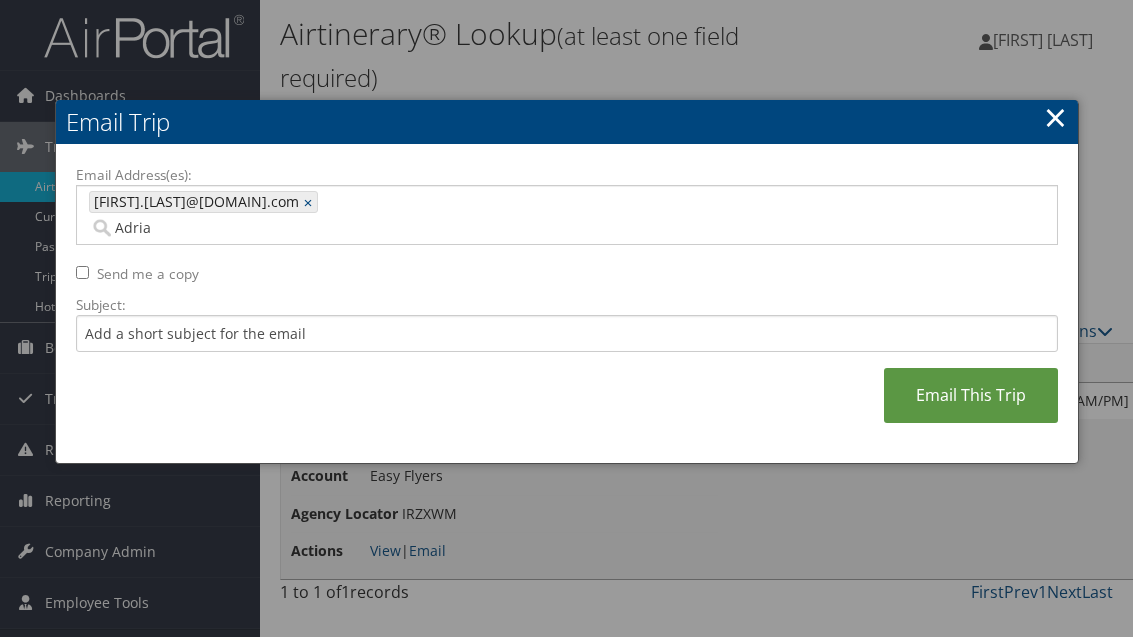 type on "Adrian" 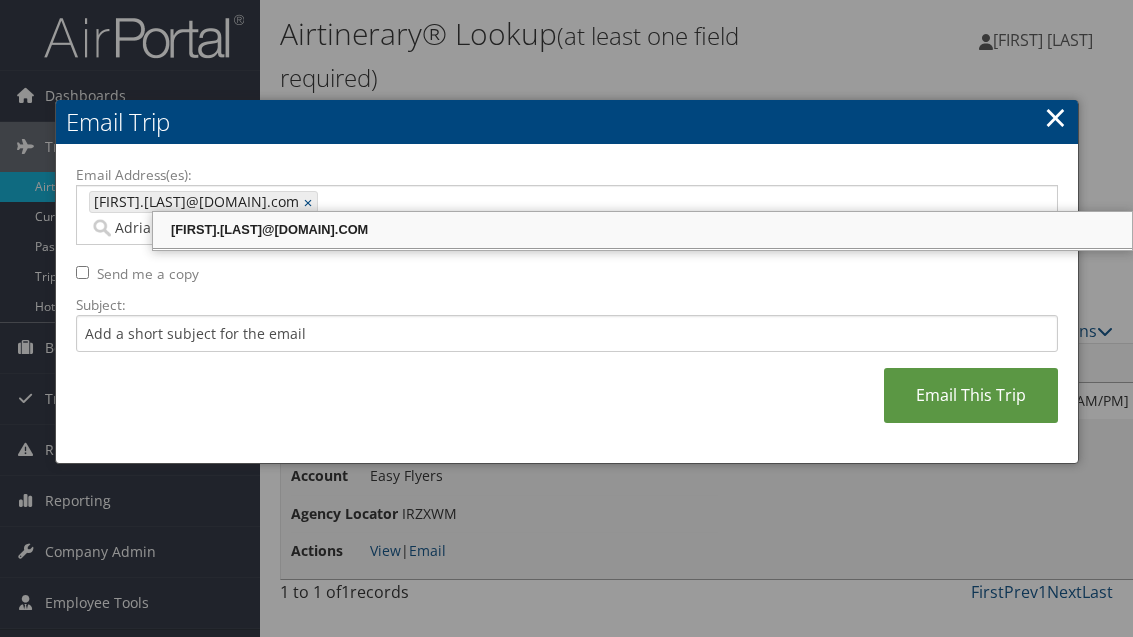 click on "[FIRST].[LAST]@[DOMAIN].COM" at bounding box center (642, 230) 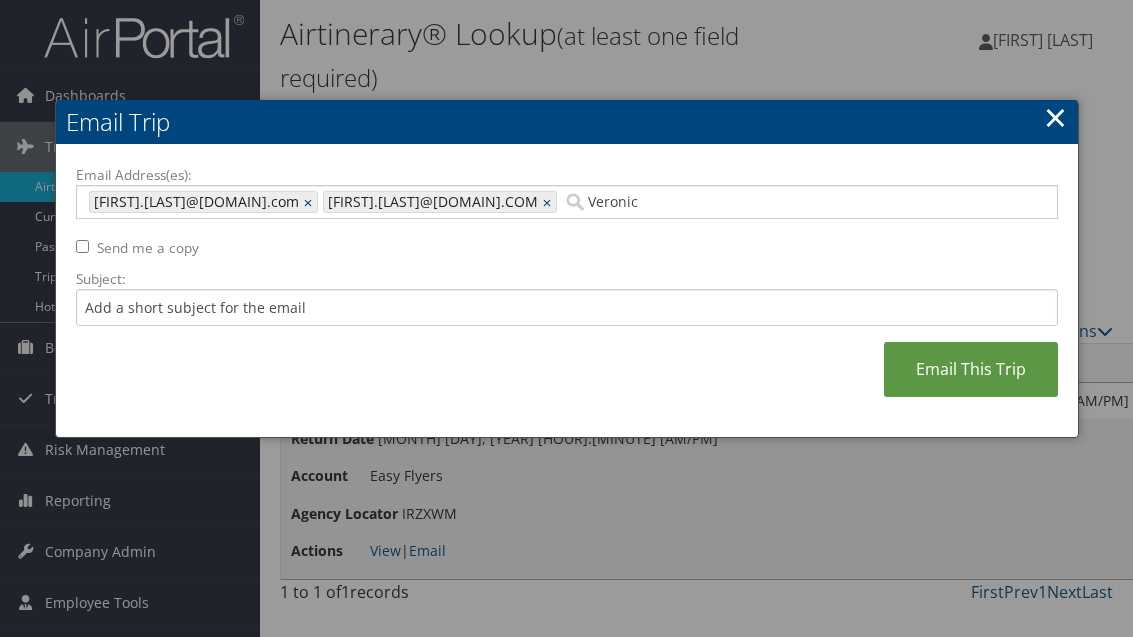 type on "Veronica" 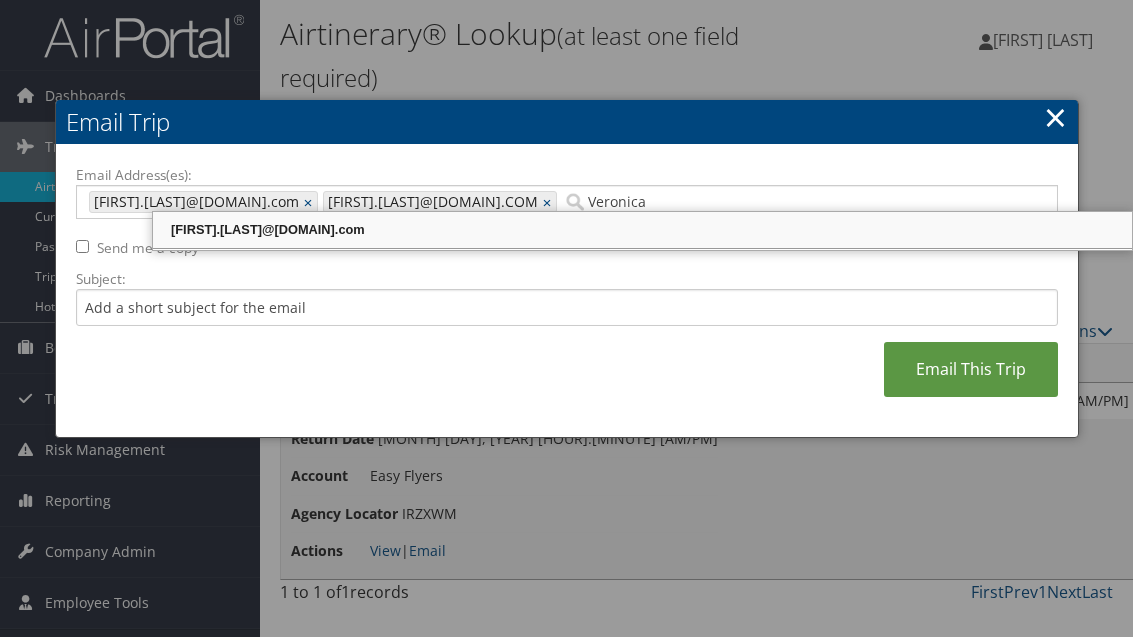 click on "[FIRST].[LAST]@[DOMAIN].com" at bounding box center (642, 230) 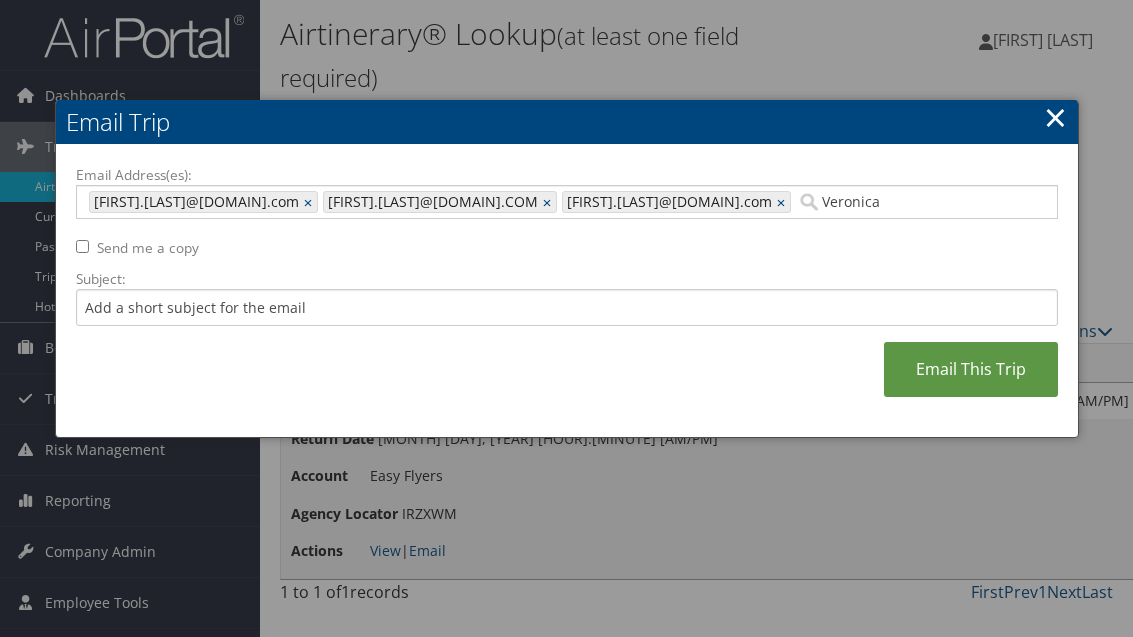 type on "[FIRST].[LAST]@[DOMAIN].com, [FIRST].[LAST]@[DOMAIN].com, [FIRST].[LAST]@[DOMAIN].com" 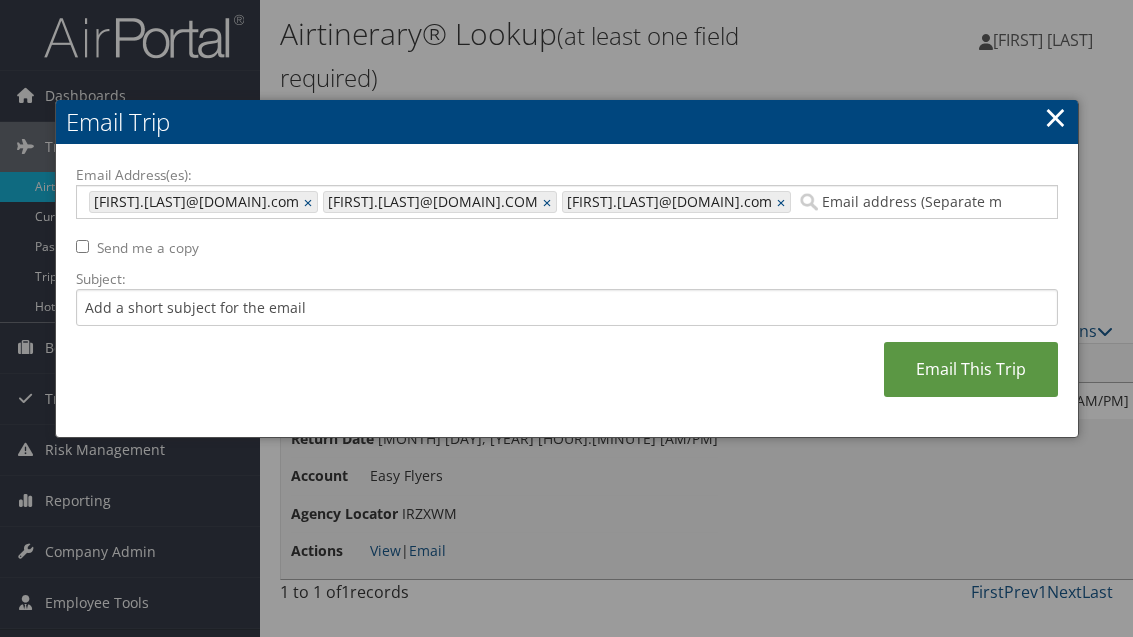 click on "Email This Trip" at bounding box center [971, 369] 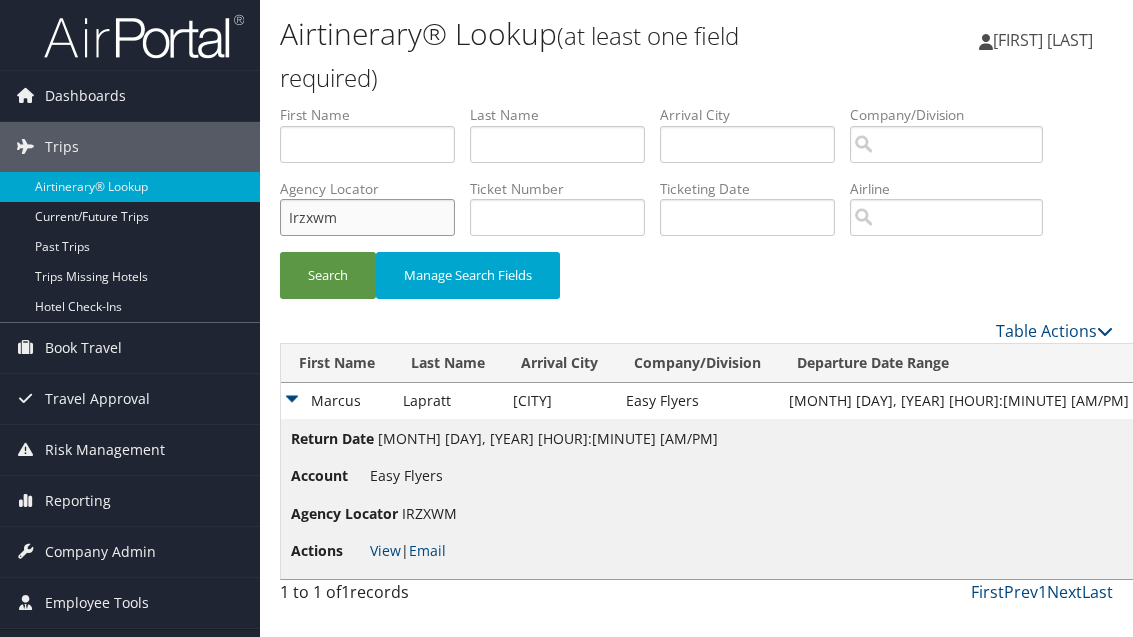 click on "Irzxwm" at bounding box center (367, 217) 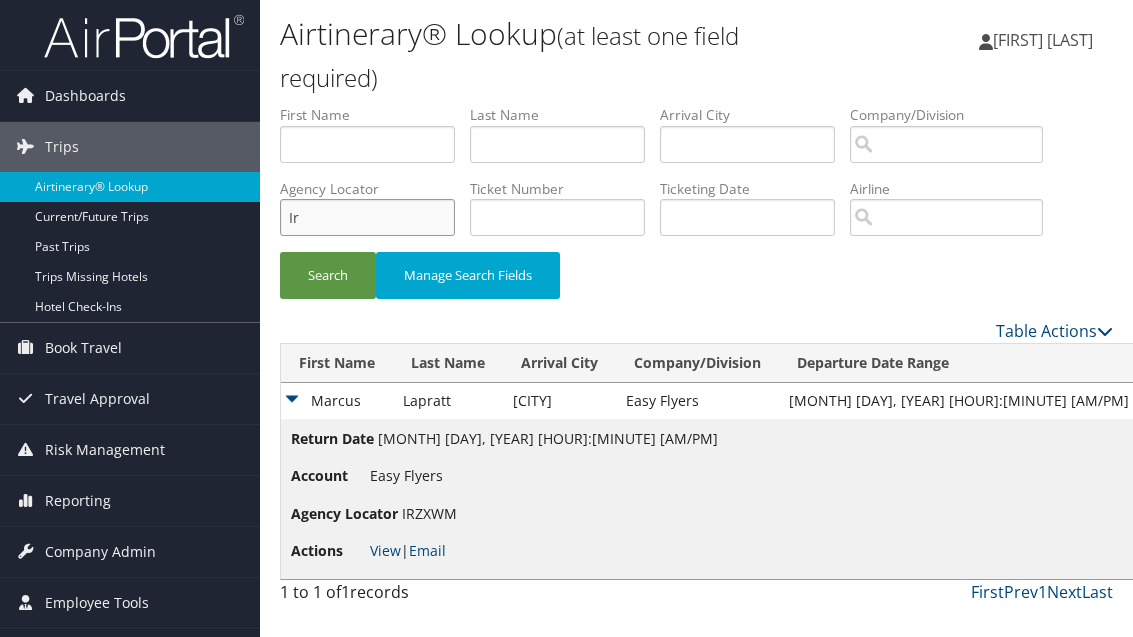 type on "I" 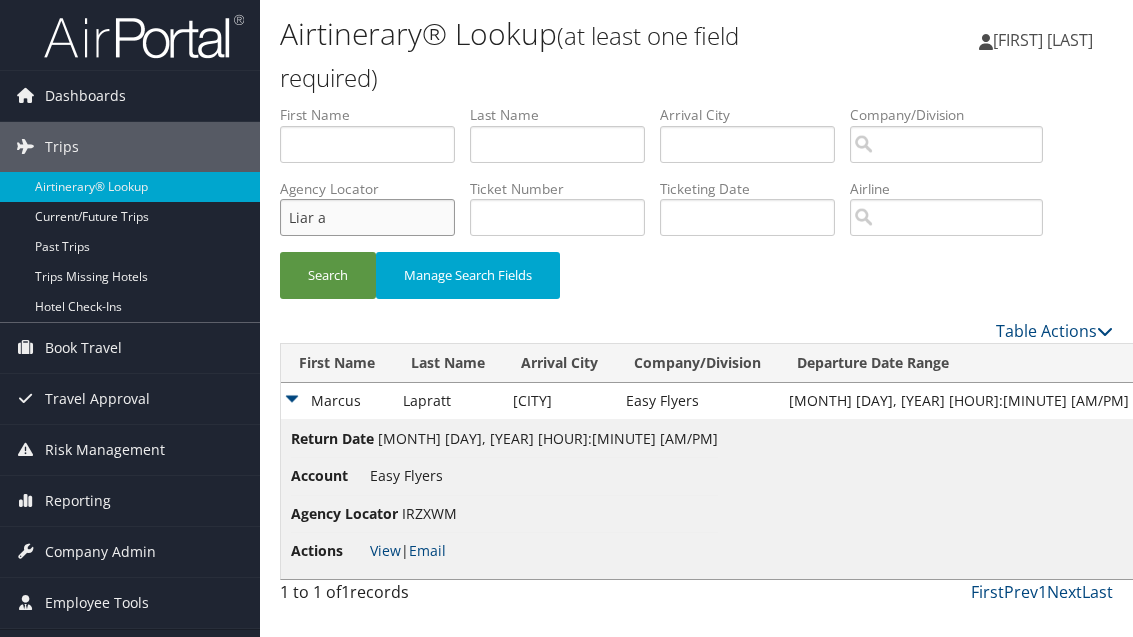 click on "Search" at bounding box center [328, 275] 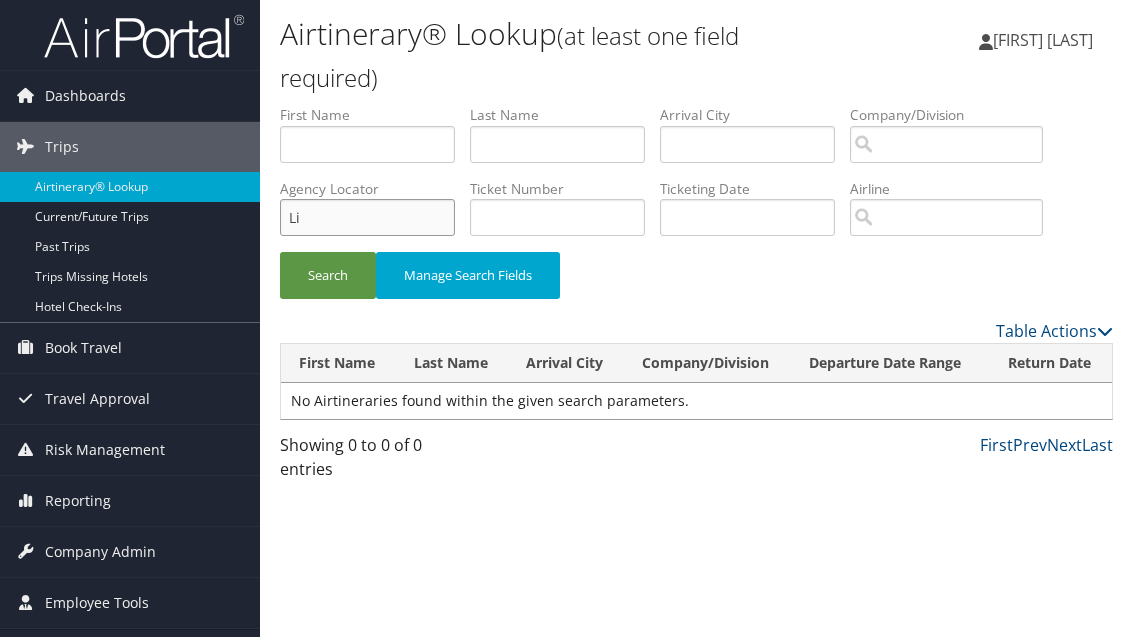 type on "L" 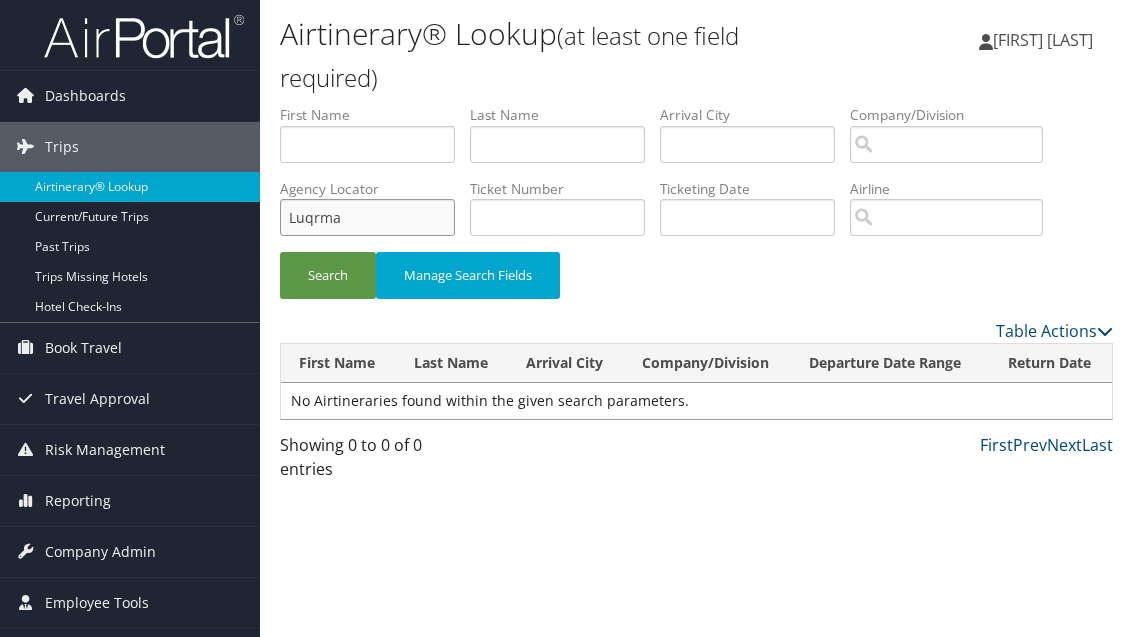 type on "Luqrma" 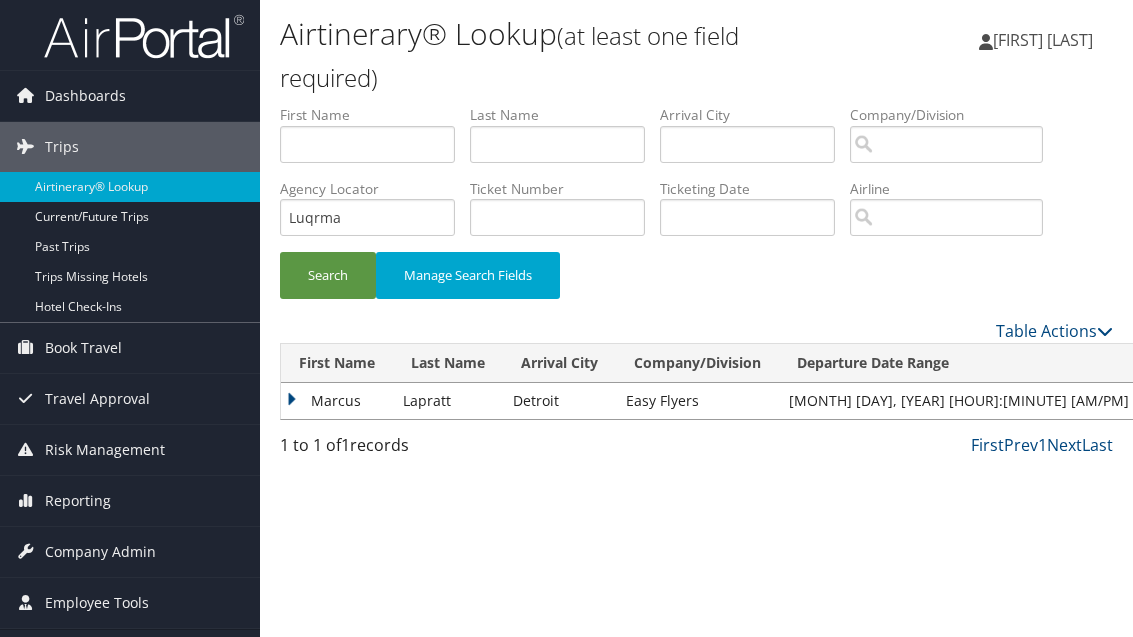 click on "Marcus" at bounding box center [337, 401] 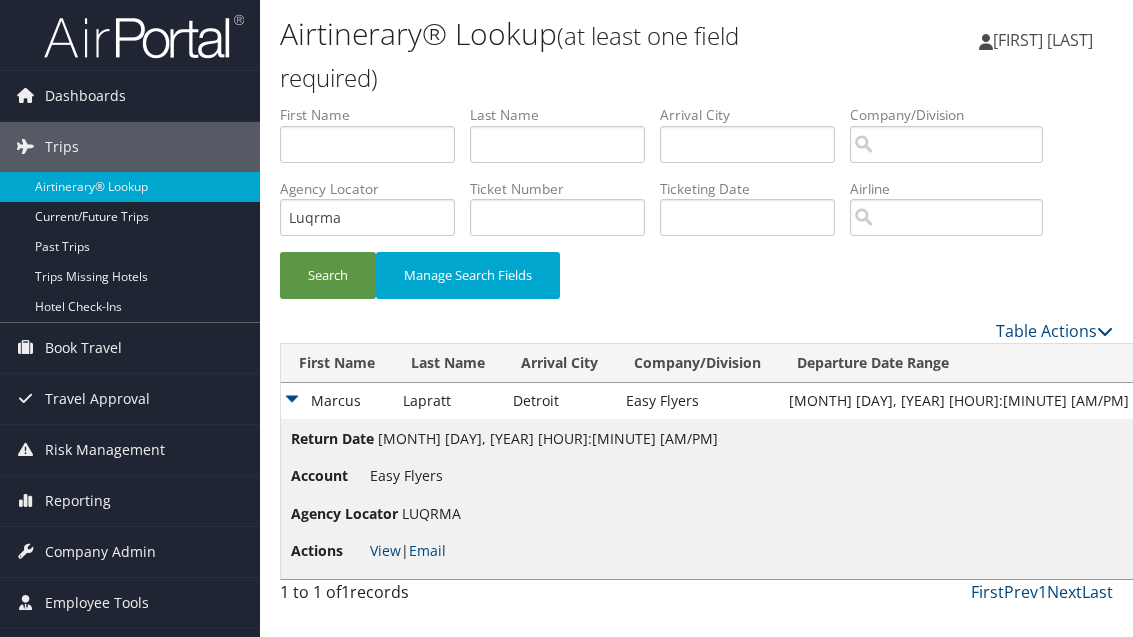 click on "Email" at bounding box center [427, 550] 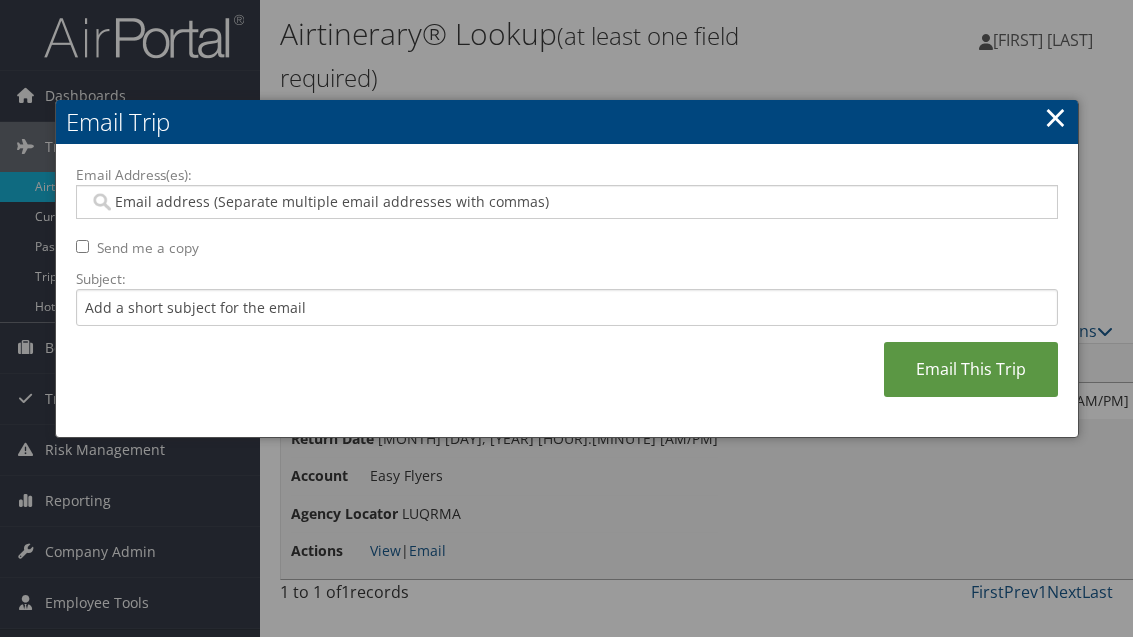 click on "Email Address(es):" at bounding box center (566, 202) 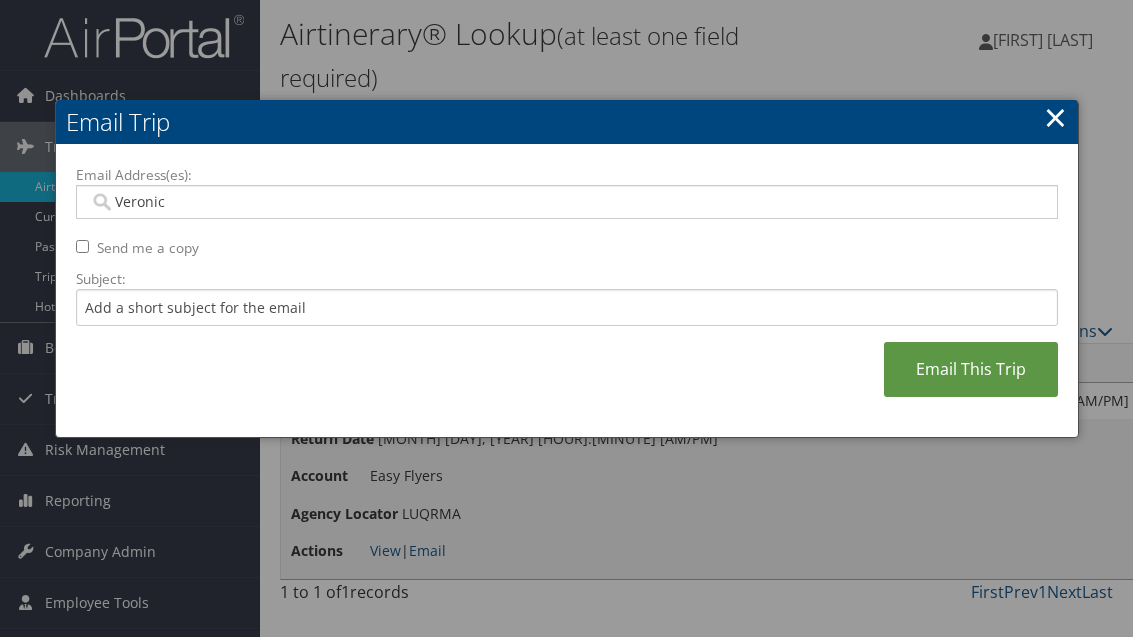 type on "Veronica" 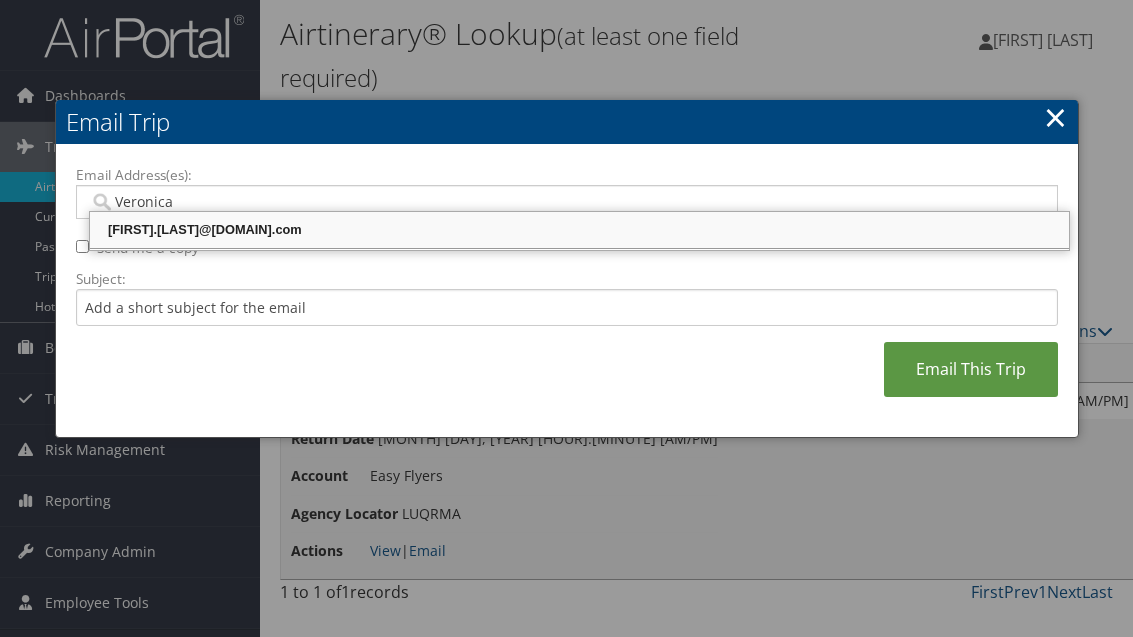 click on "[FIRST].[LAST]@[DOMAIN].com" at bounding box center [579, 230] 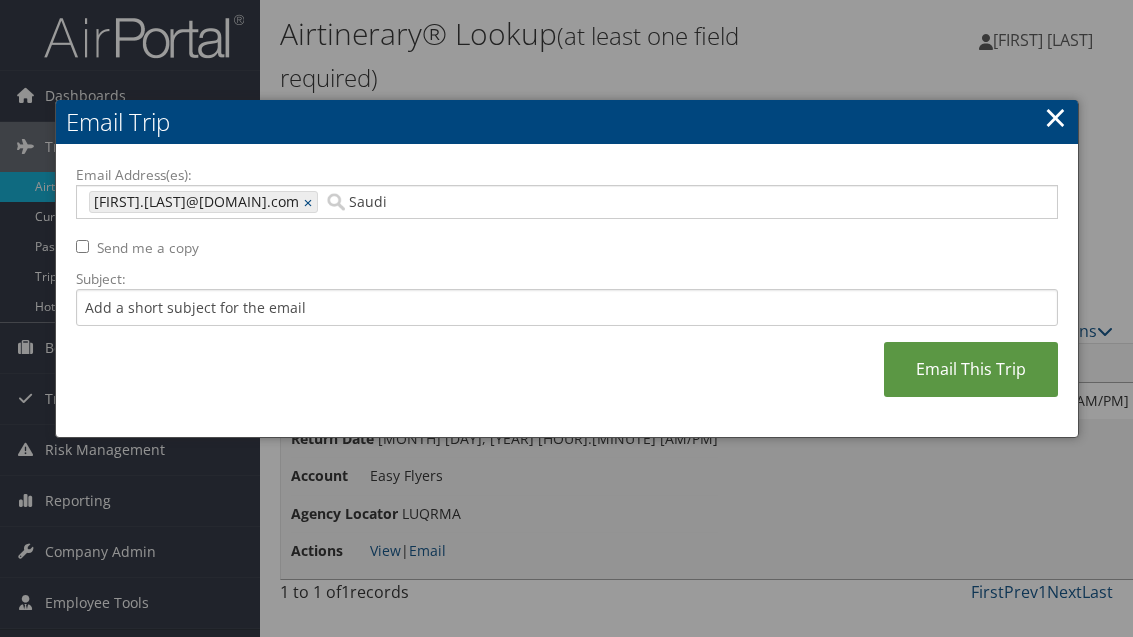 type on "Saudia" 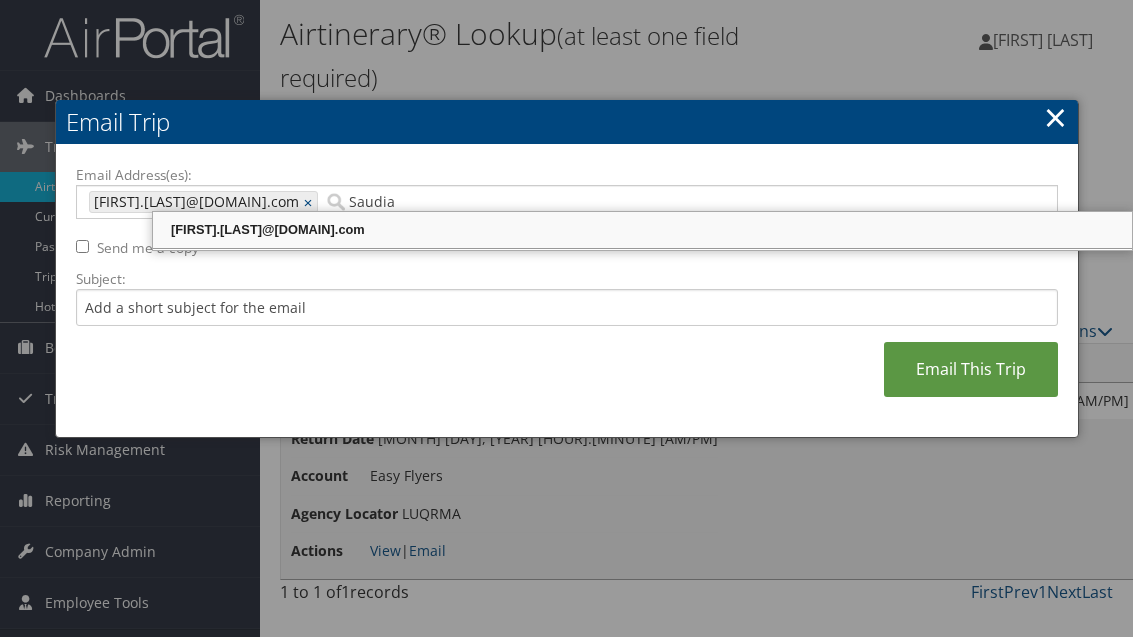 click on "[FIRST].[LAST]@[DOMAIN].com" at bounding box center (642, 230) 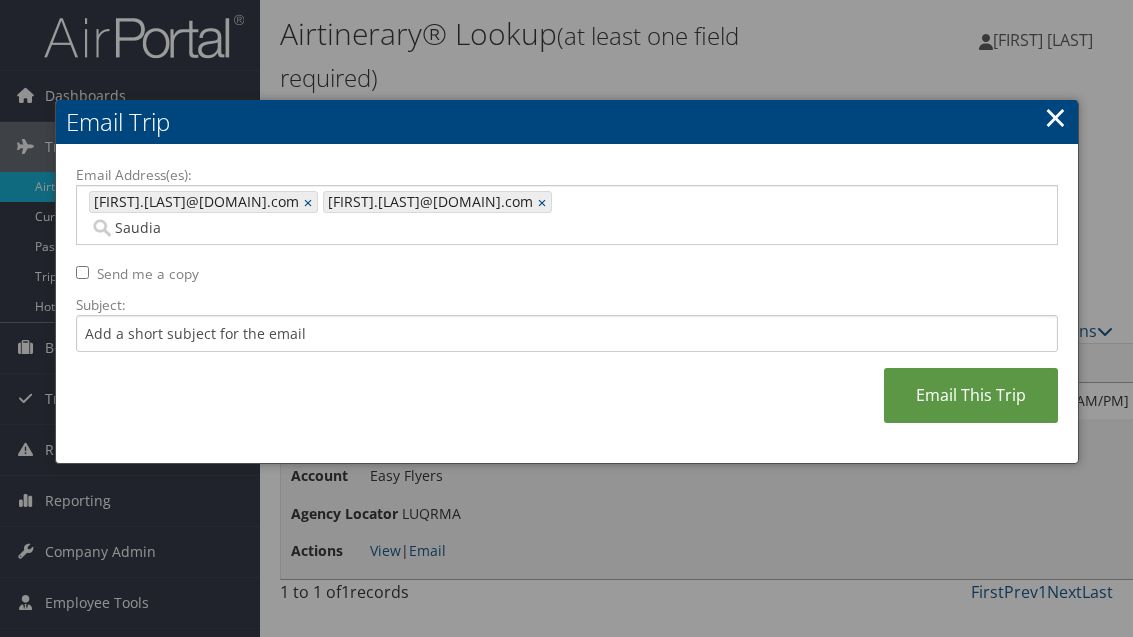 type on "[FIRST].[LAST]@[DOMAIN].com, [FIRST].[LAST]@[DOMAIN].com" 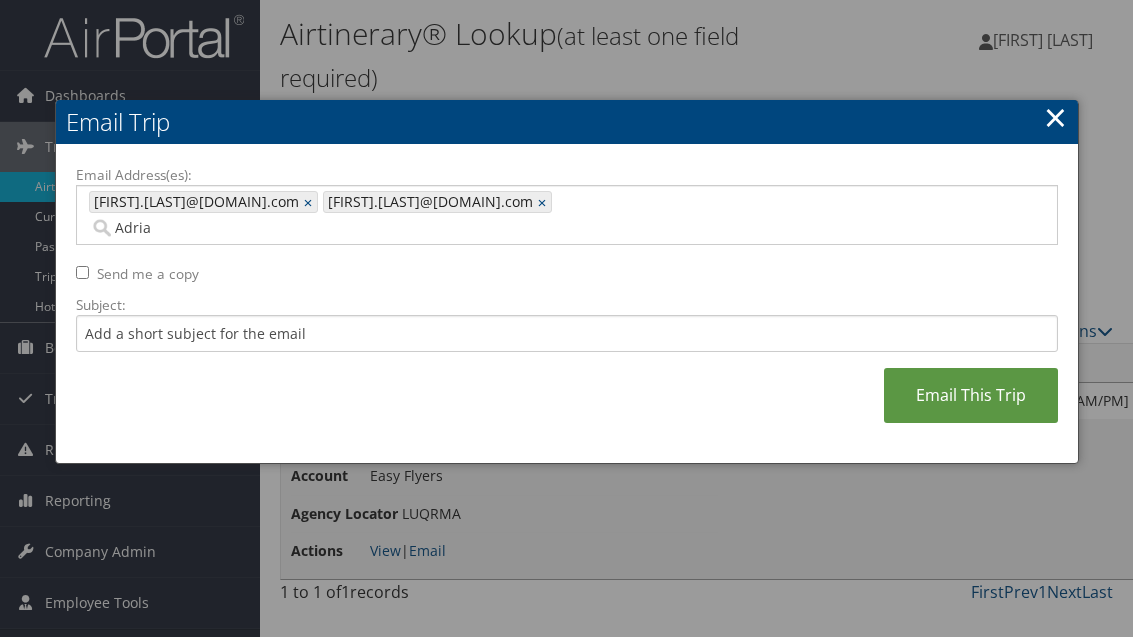 type on "Adrian" 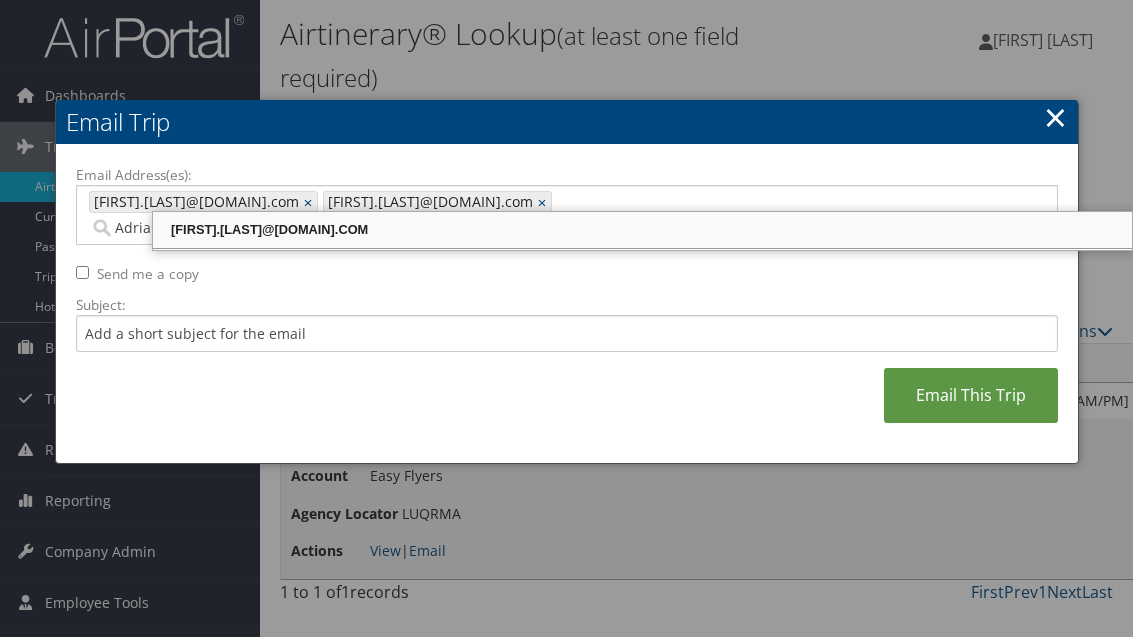 click on "[FIRST].[LAST]@[DOMAIN].COM" at bounding box center (642, 230) 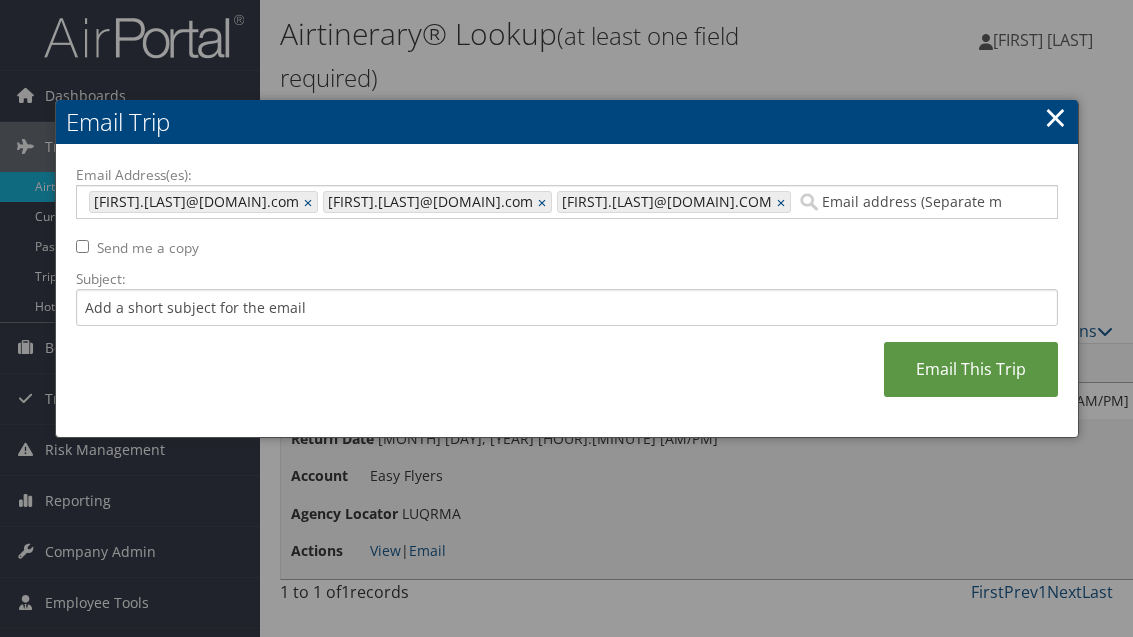 click on "Email This Trip" at bounding box center [971, 369] 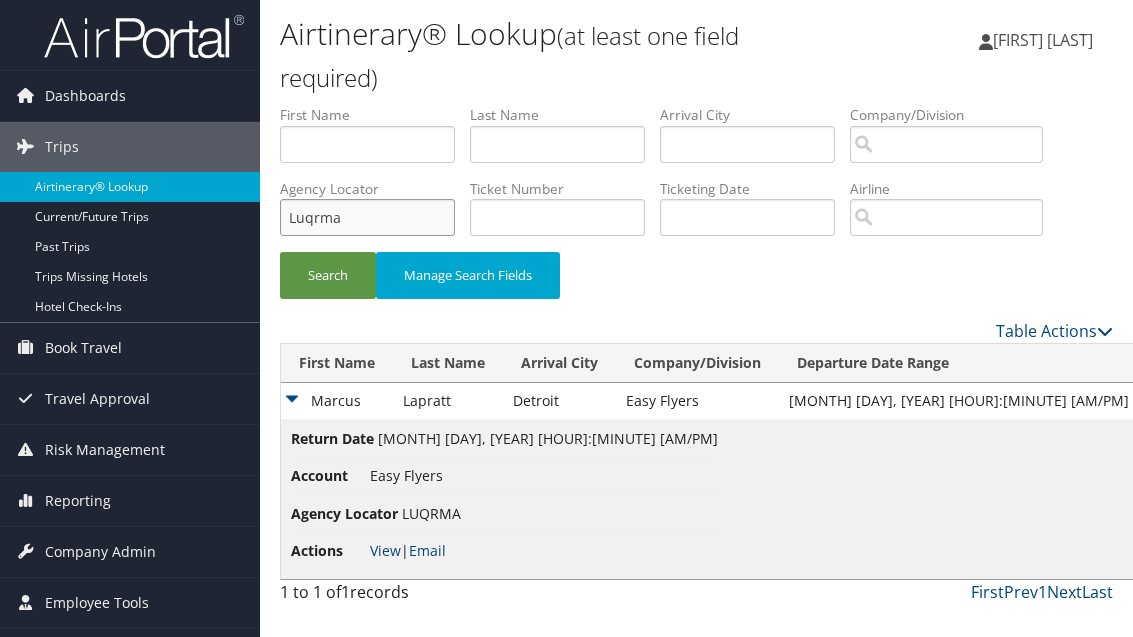 click on "Luqrma" at bounding box center (367, 217) 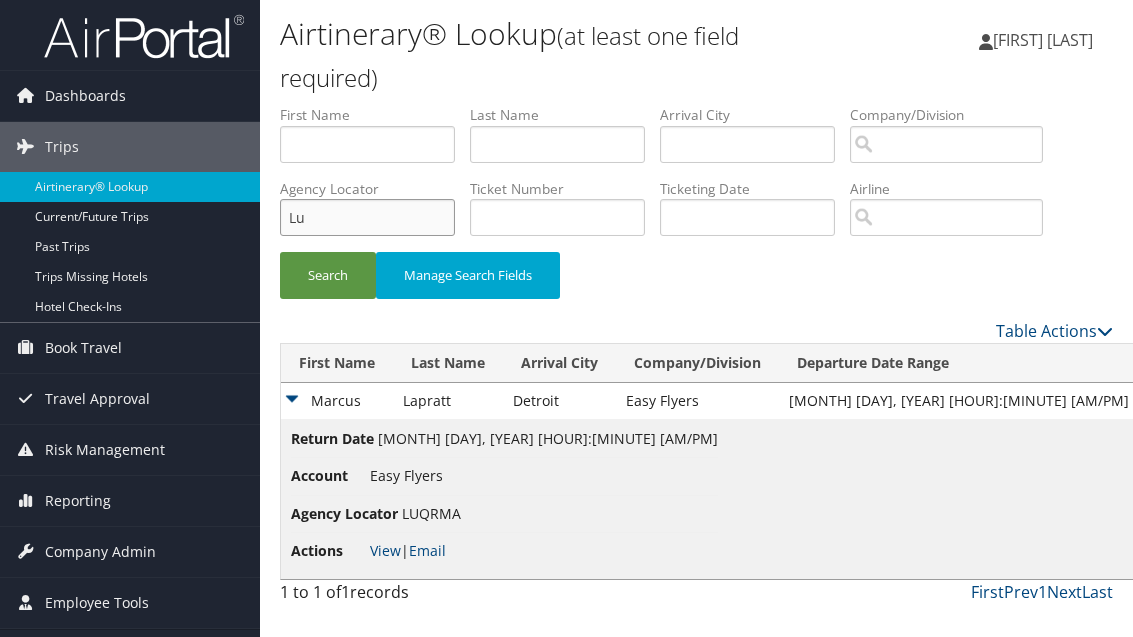 type on "L" 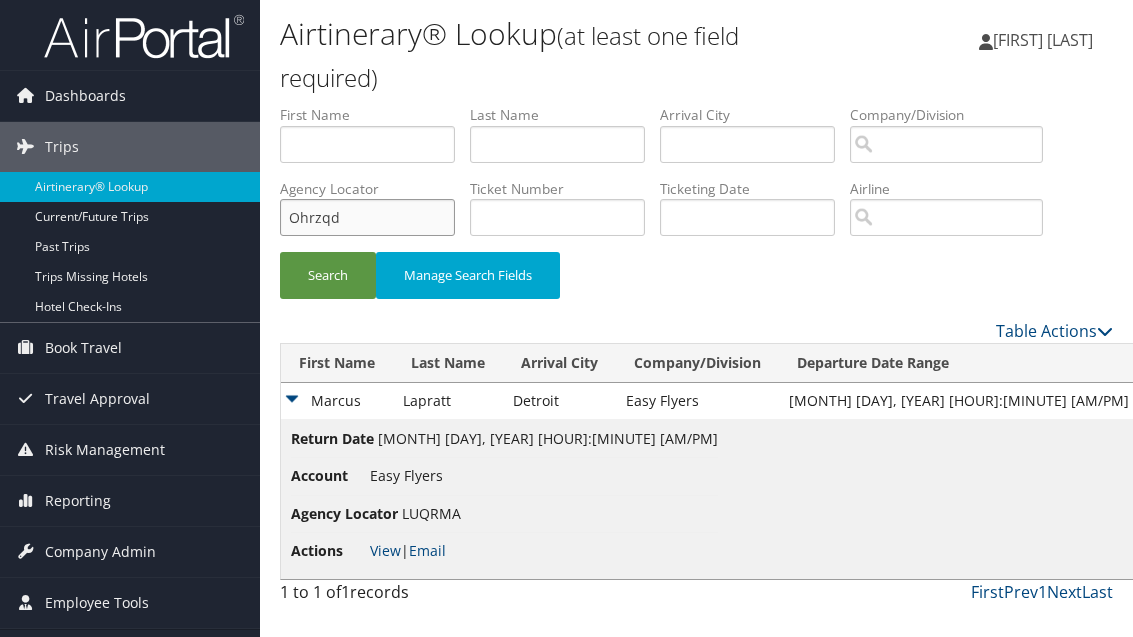 type on "Ohrzqd" 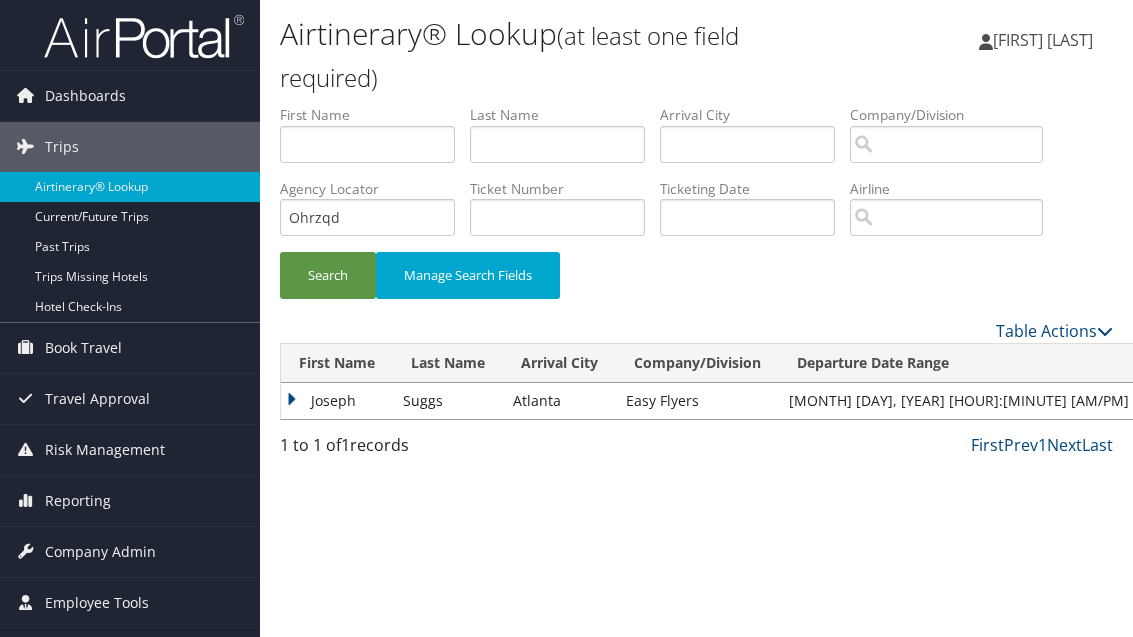 click on "Joseph" at bounding box center (337, 401) 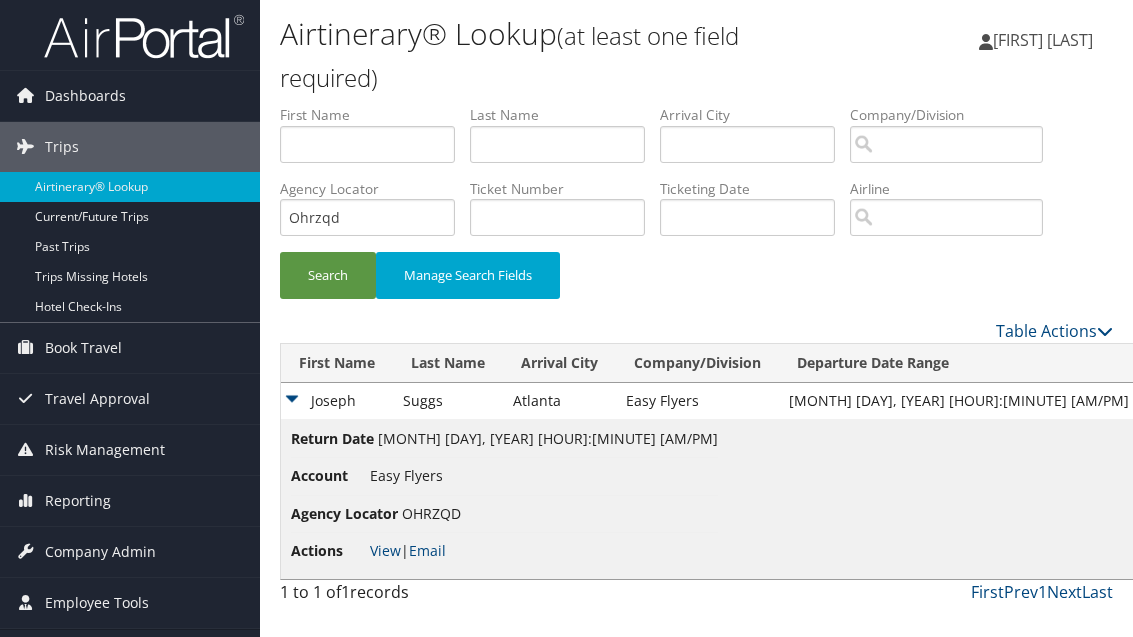 click on "Email" at bounding box center (427, 550) 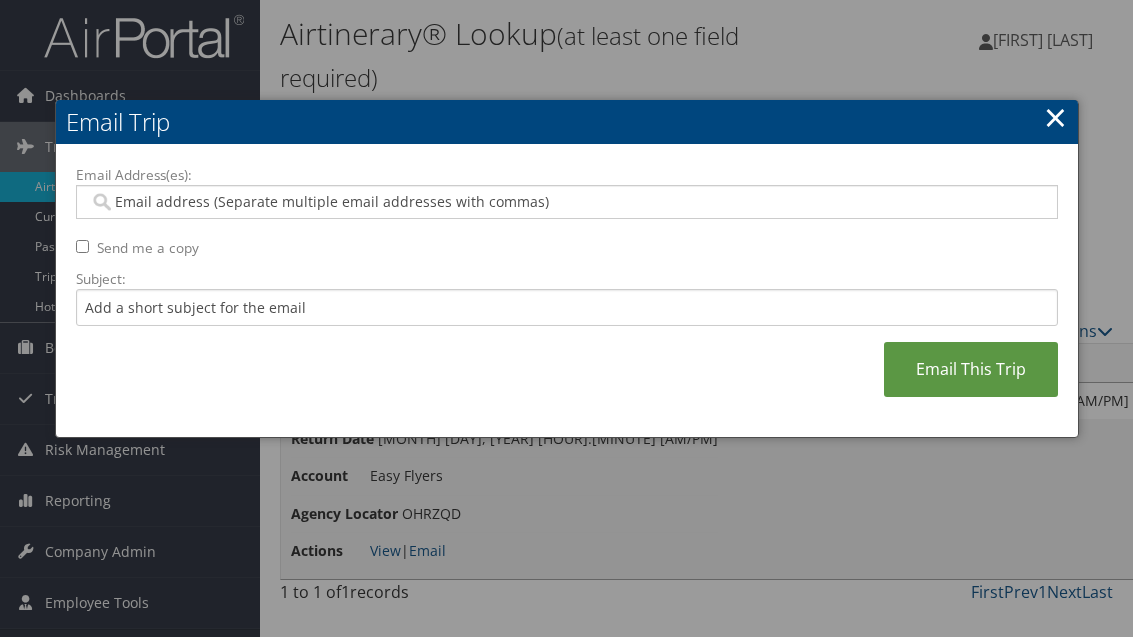 click on "Email Address(es):" at bounding box center [566, 202] 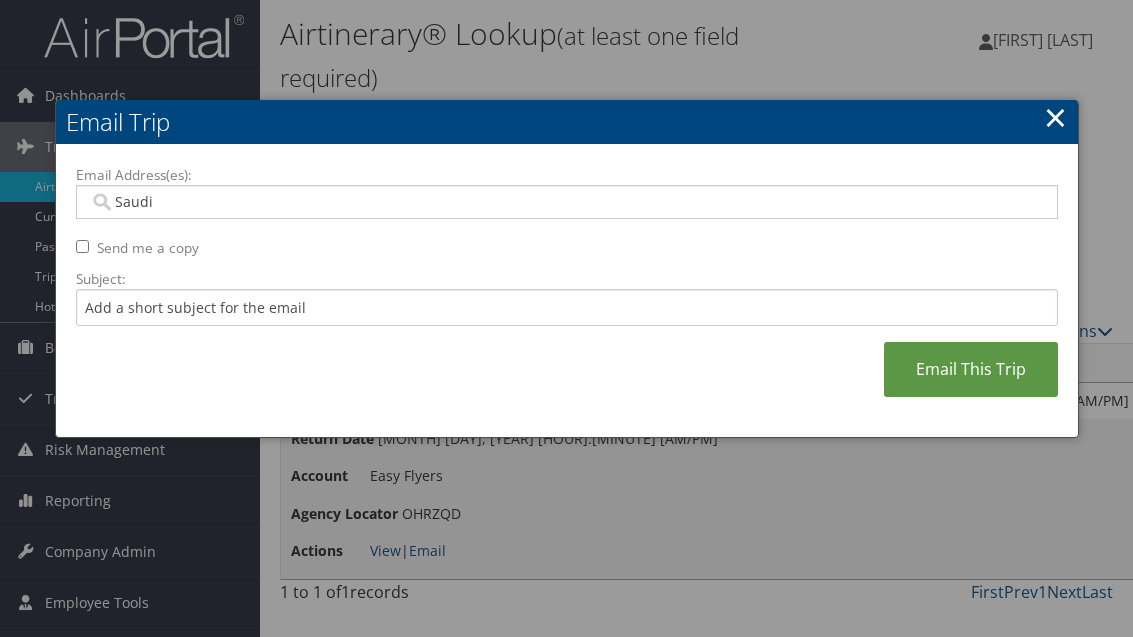 type on "Saudia" 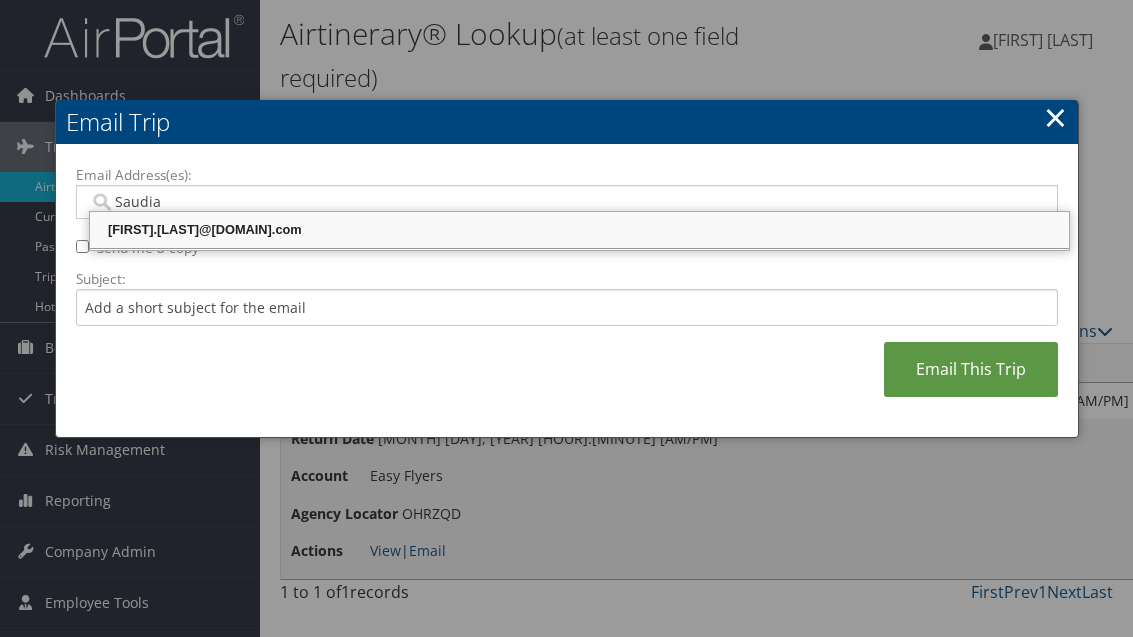 click on "[FIRST].[LAST]@[DOMAIN].com" at bounding box center (579, 230) 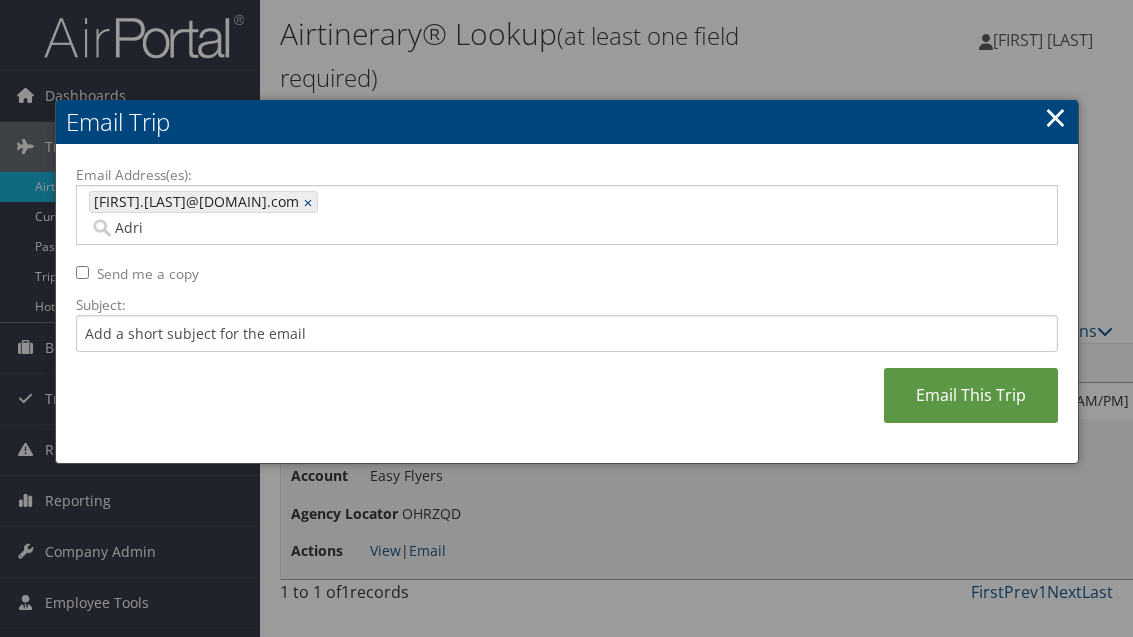 type on "Adria" 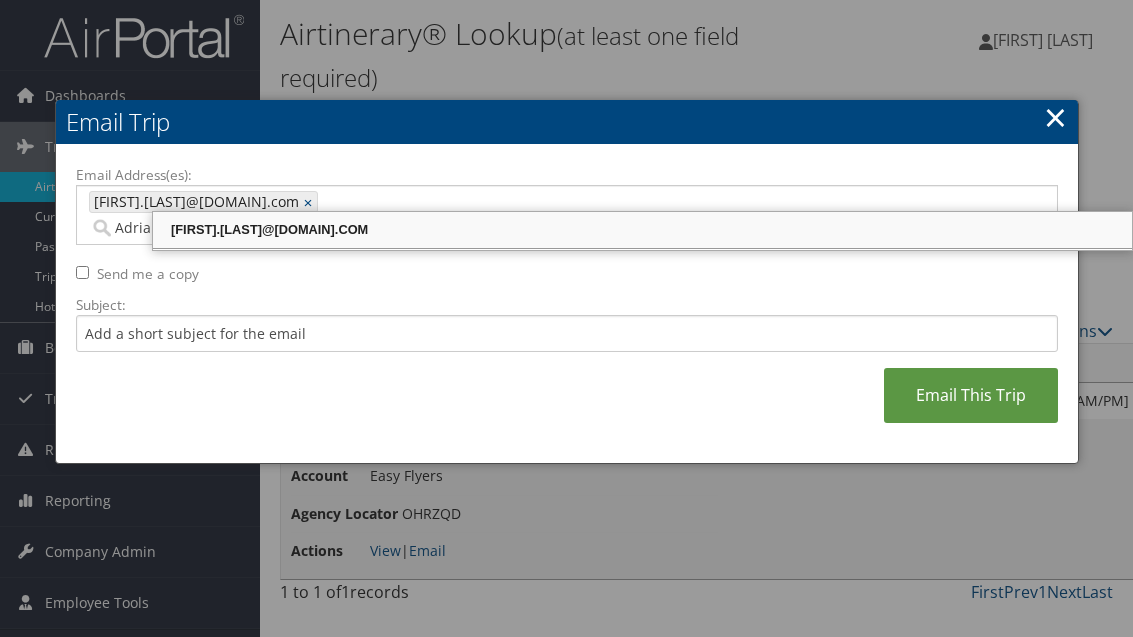 click on "[FIRST].[LAST]@[DOMAIN].COM" at bounding box center [642, 230] 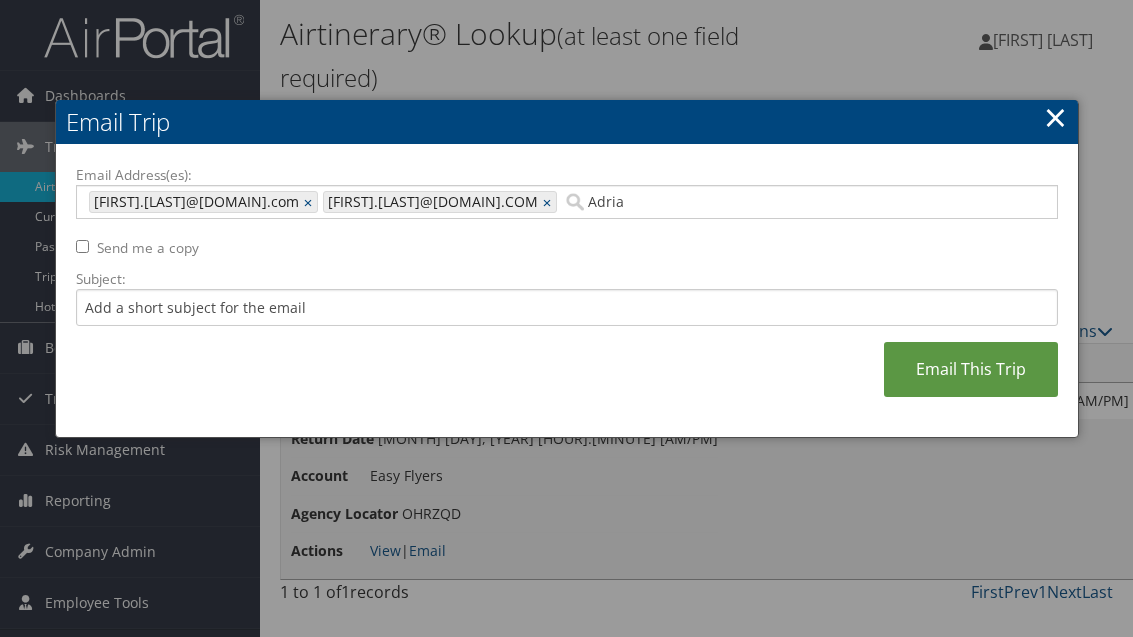 type on "[EMAIL], [EMAIL]" 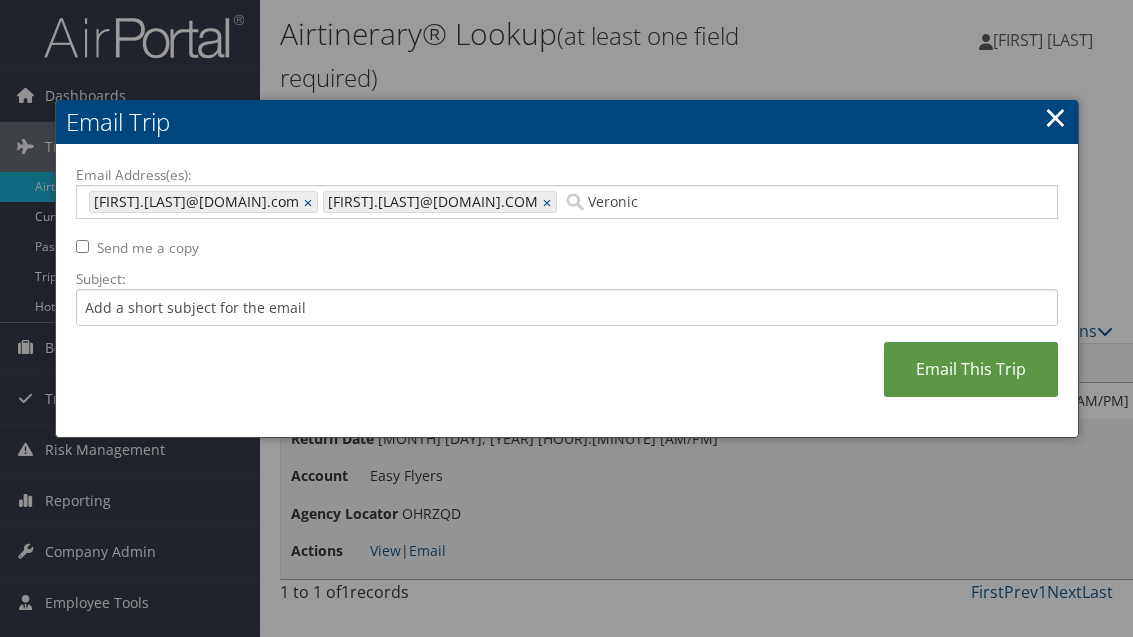 type on "Veronica" 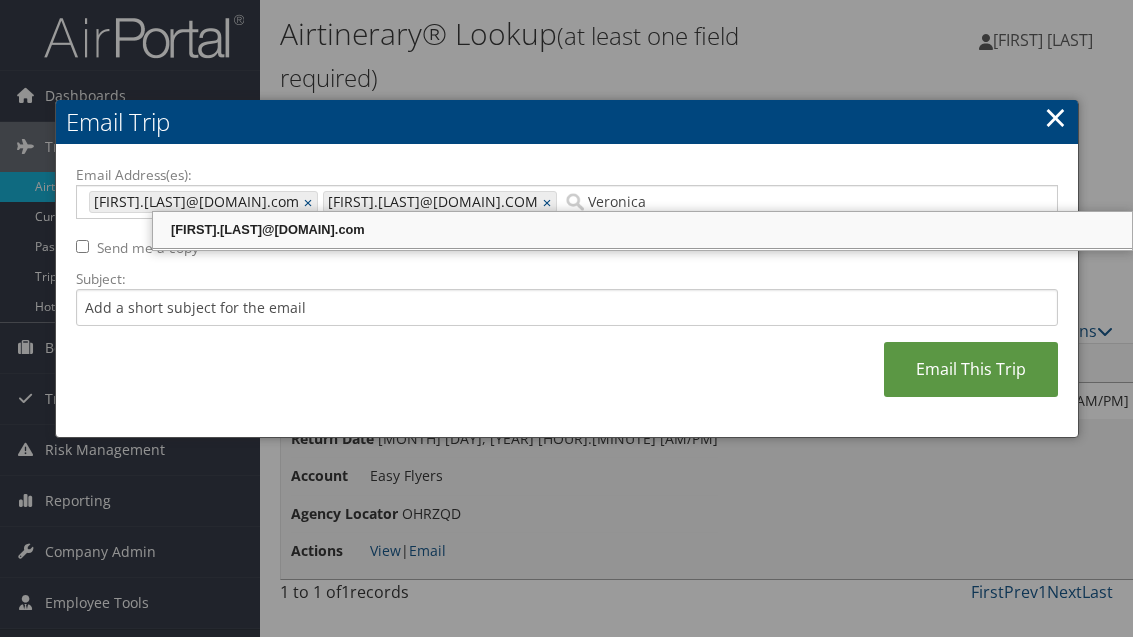 click on "[FIRST].[LAST]@[DOMAIN].com" at bounding box center [642, 230] 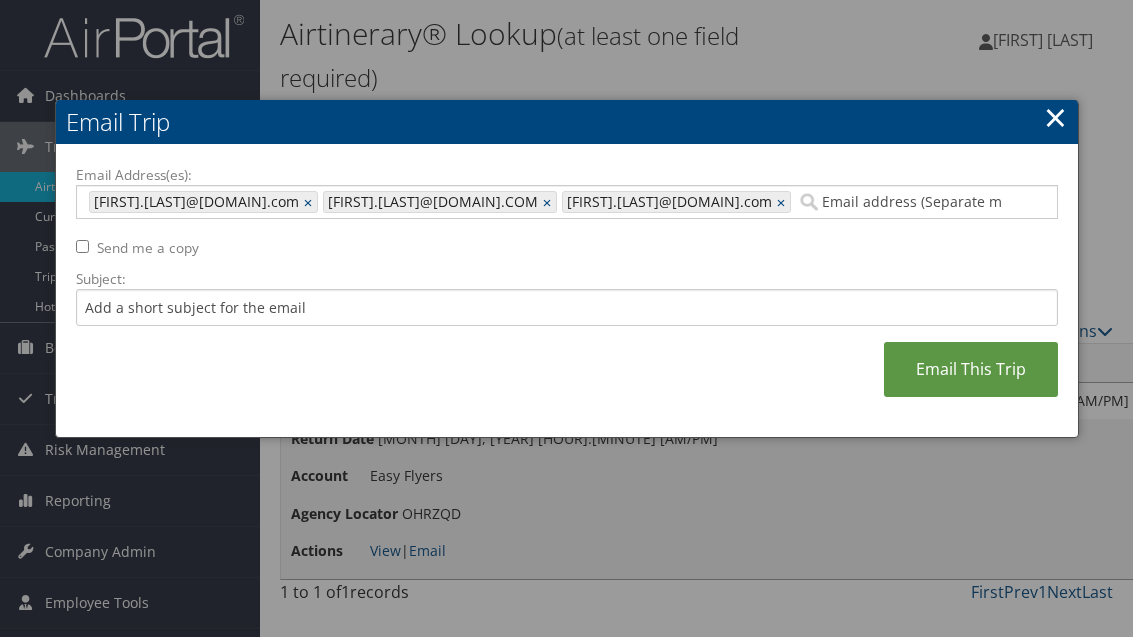 click on "Email This Trip" at bounding box center (971, 369) 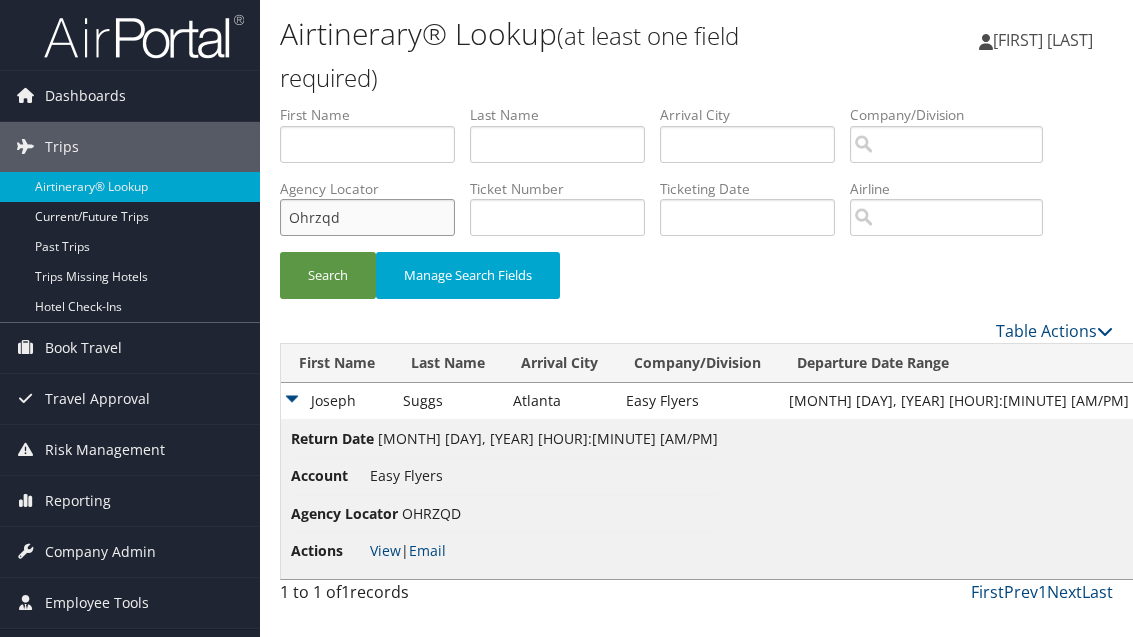 click on "Ohrzqd" at bounding box center (367, 217) 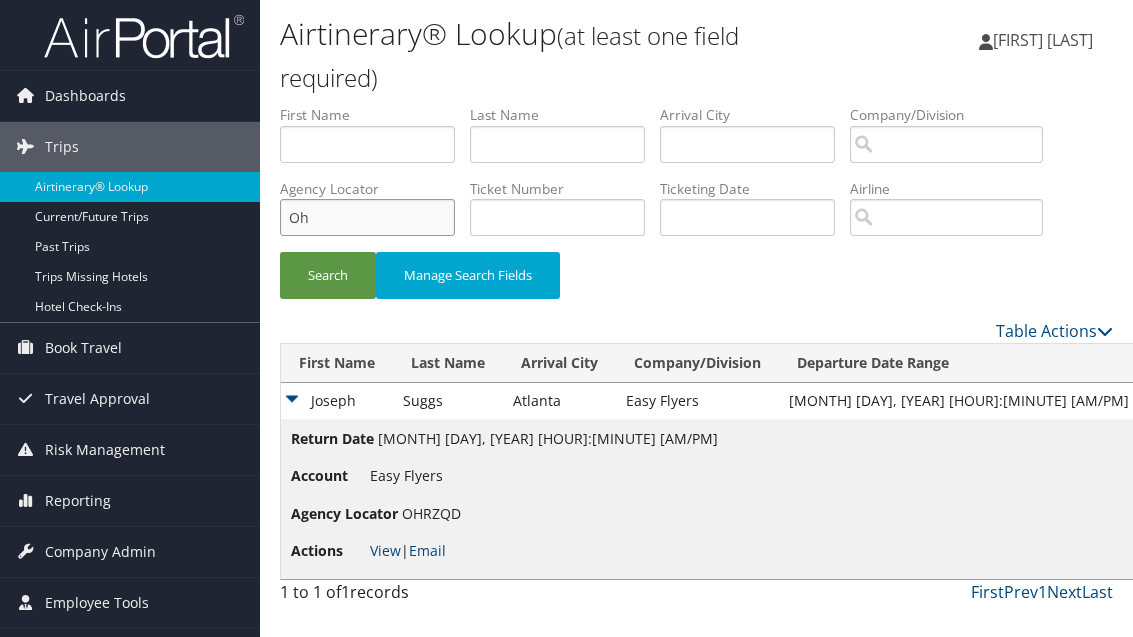 type on "O" 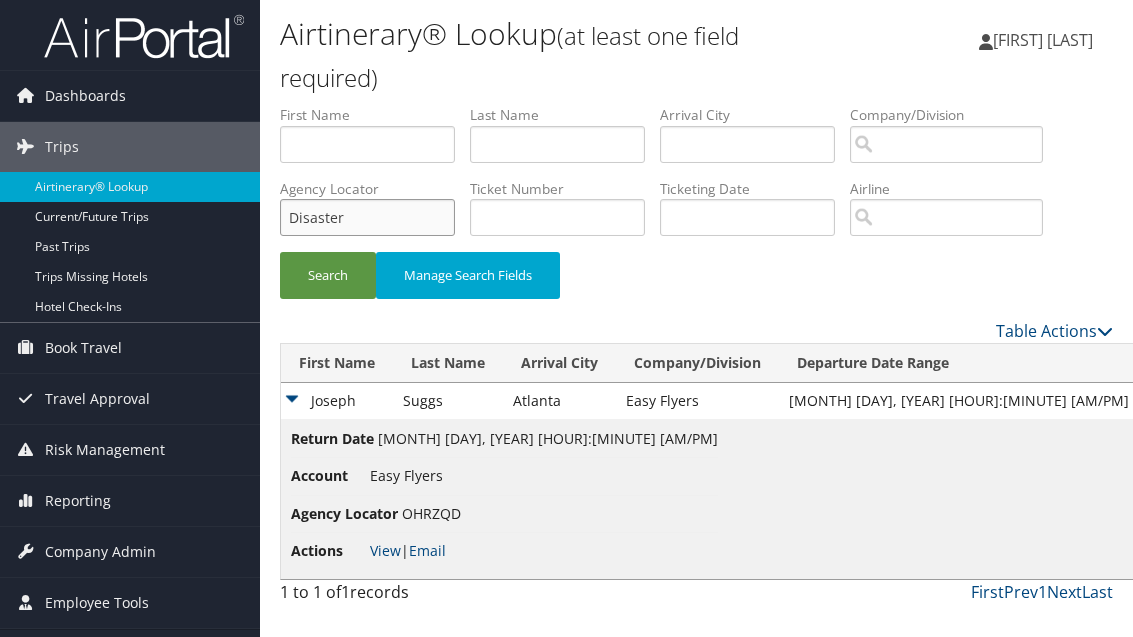 click on "Search" at bounding box center [328, 275] 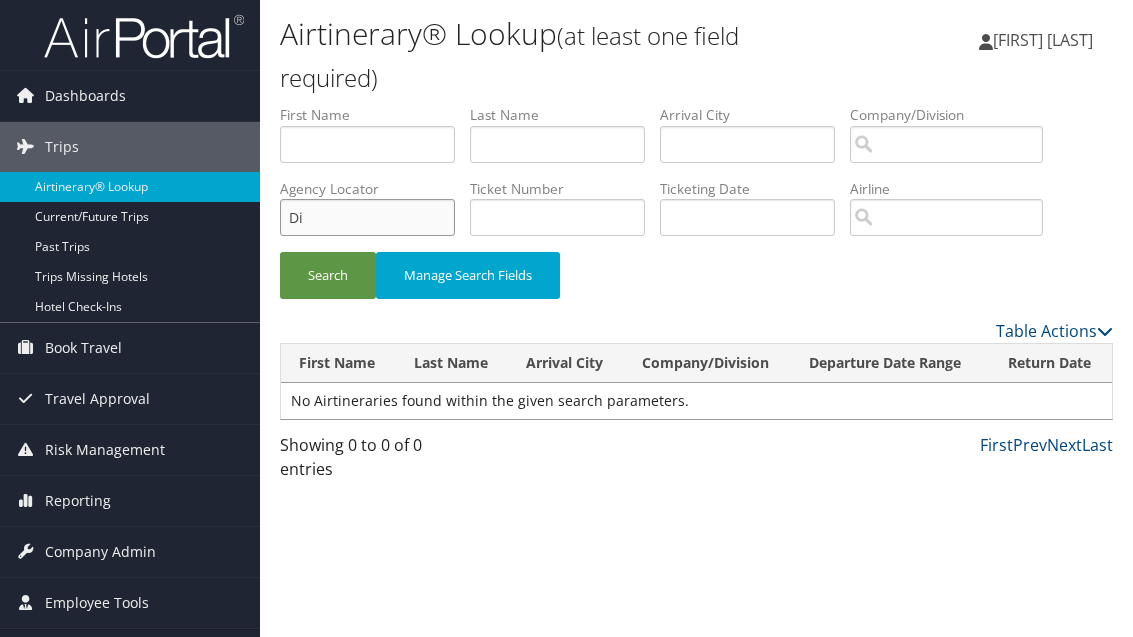 type on "D" 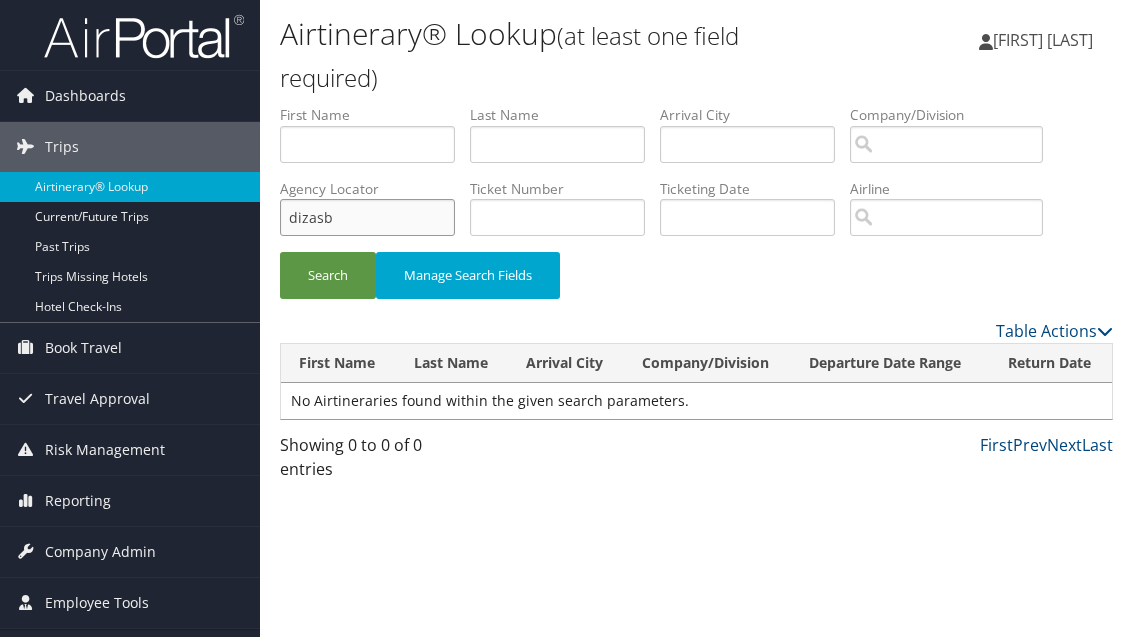 type on "dizasb" 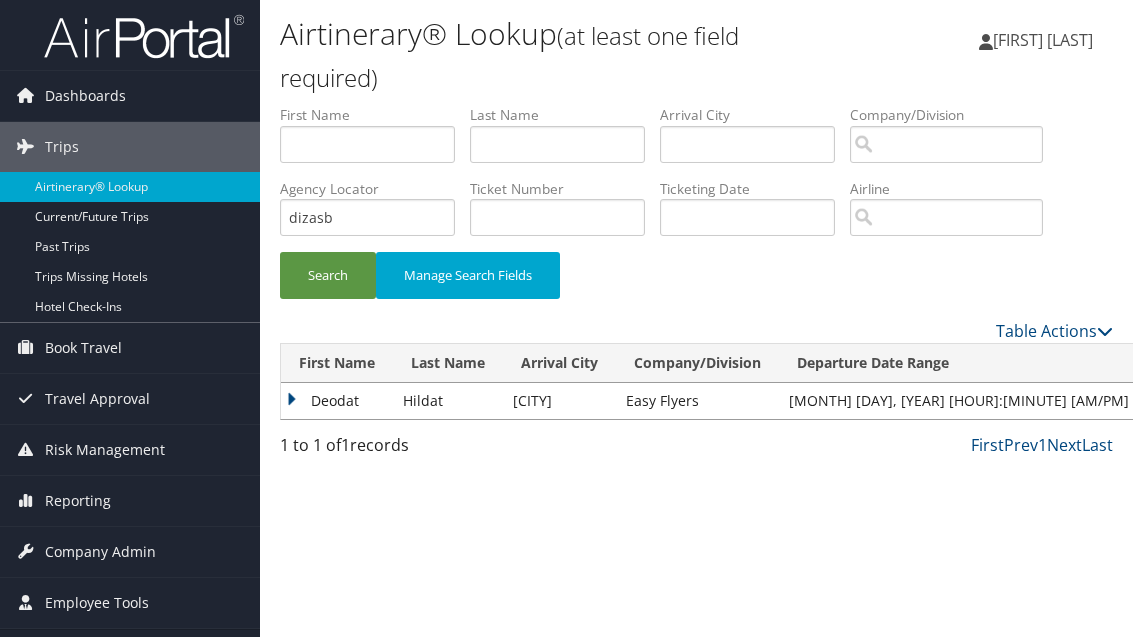 click on "Deodat" at bounding box center [337, 401] 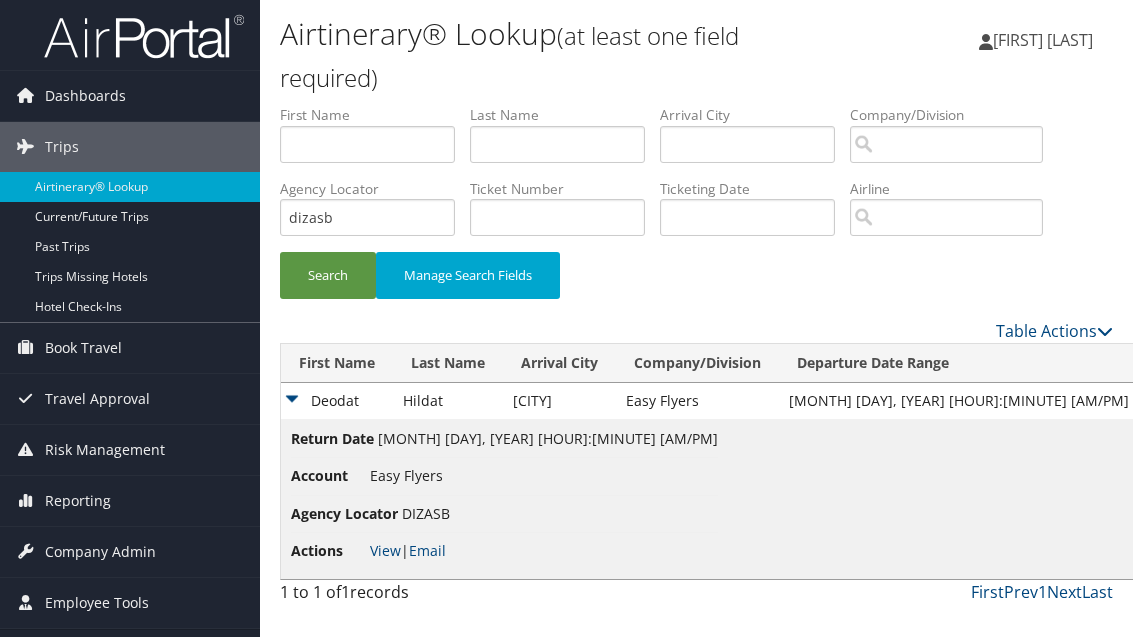 click on "Email" at bounding box center (427, 550) 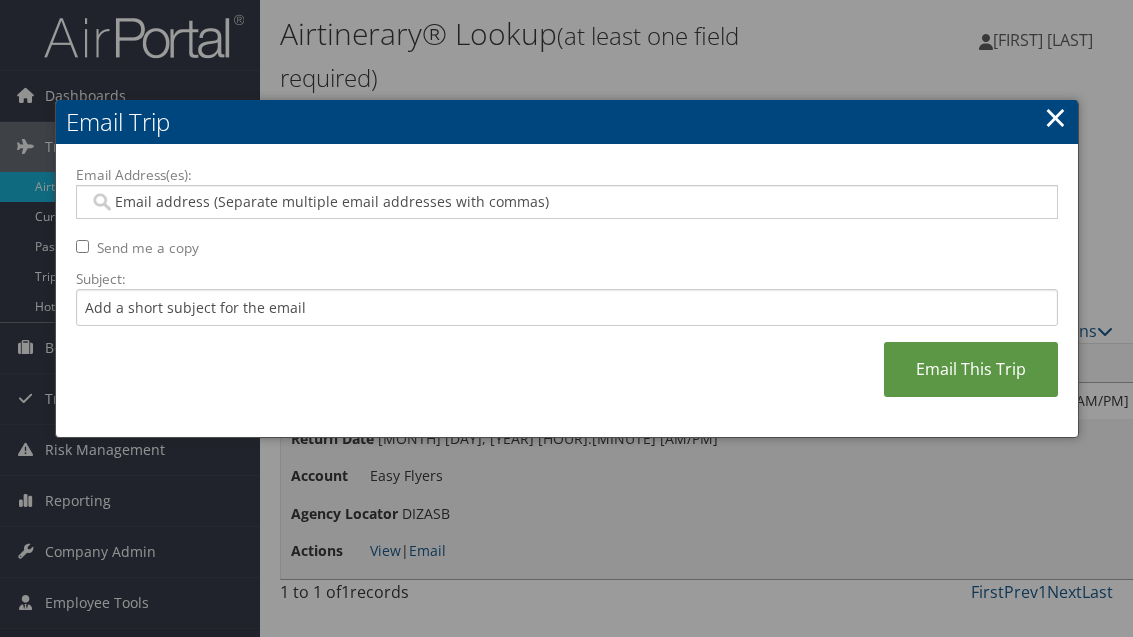 click on "Email Address(es):" at bounding box center [566, 202] 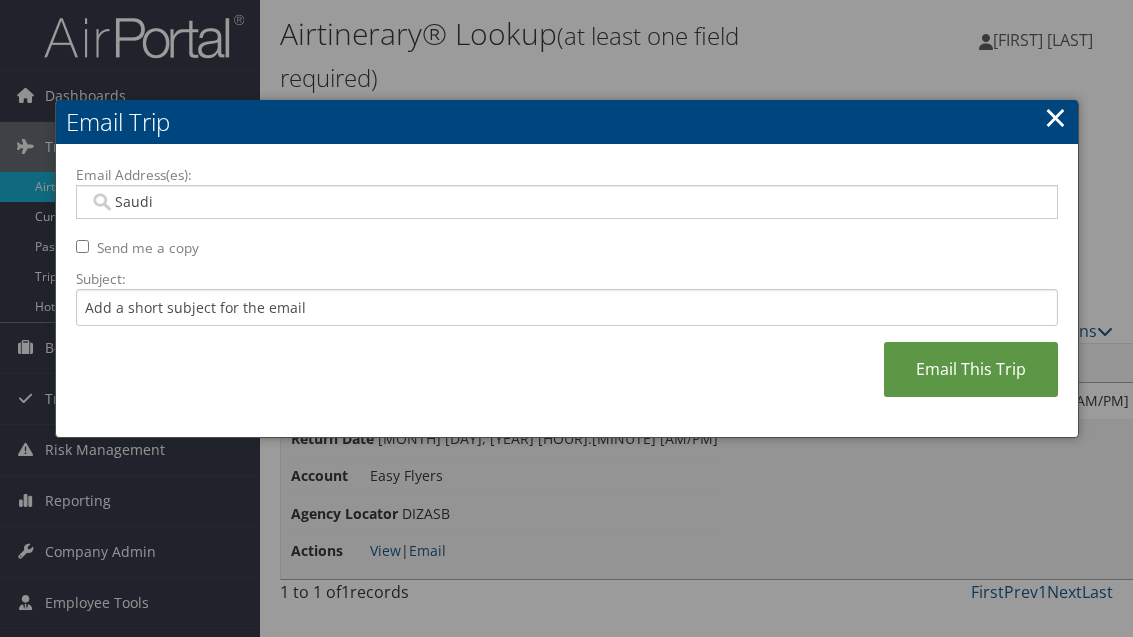 type on "Saudia" 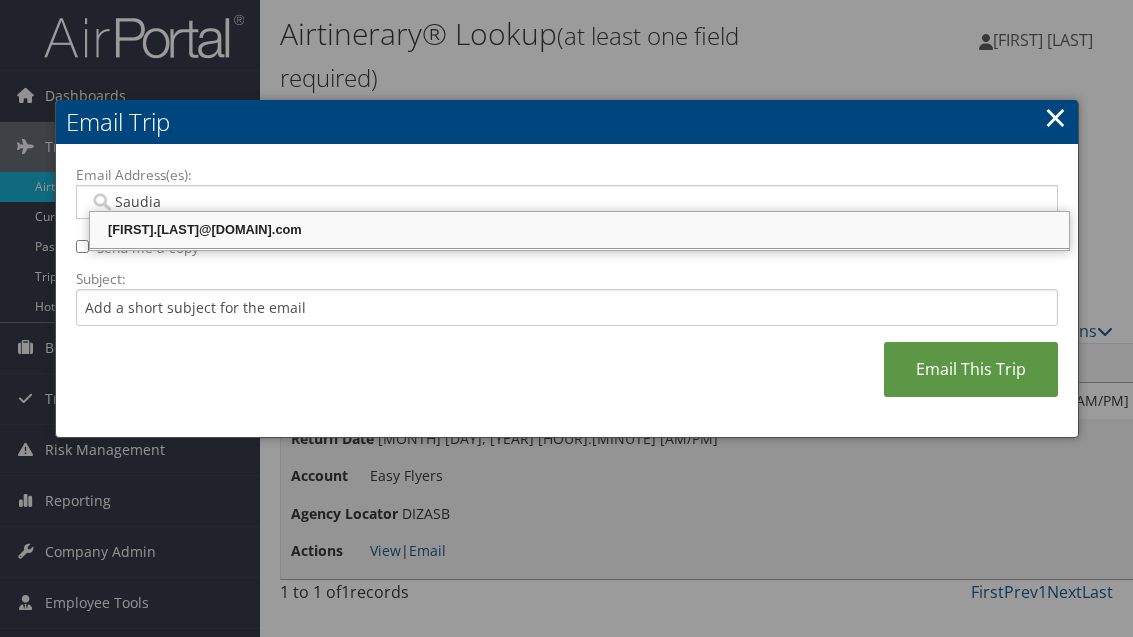 click on "[FIRST].[LAST]@[DOMAIN].com" at bounding box center (579, 230) 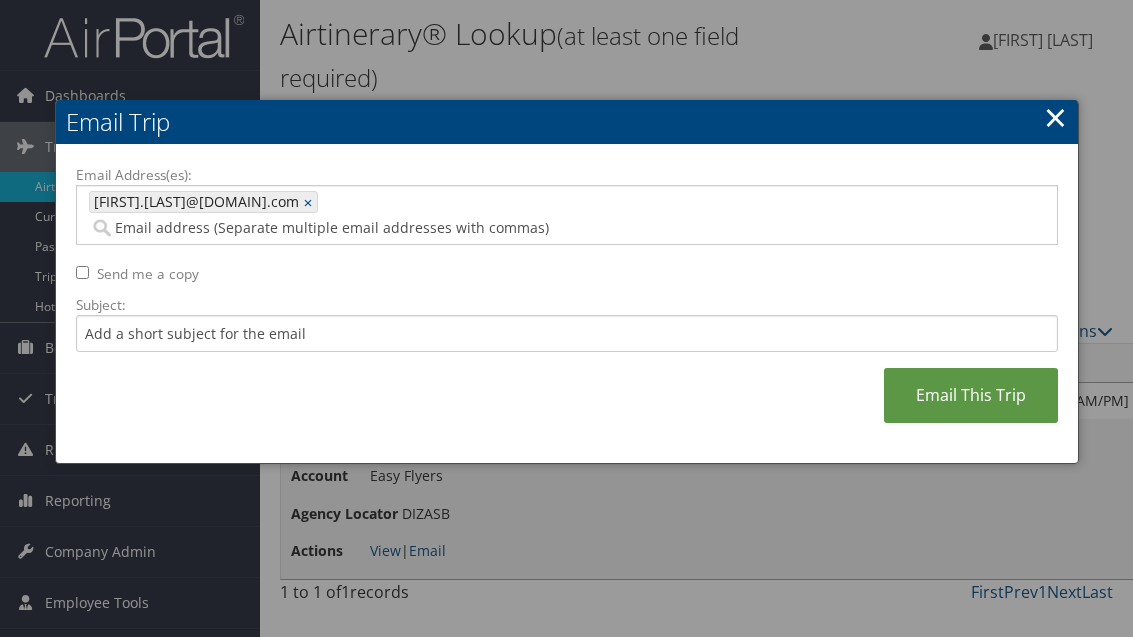 click on "Email This Trip" at bounding box center (971, 395) 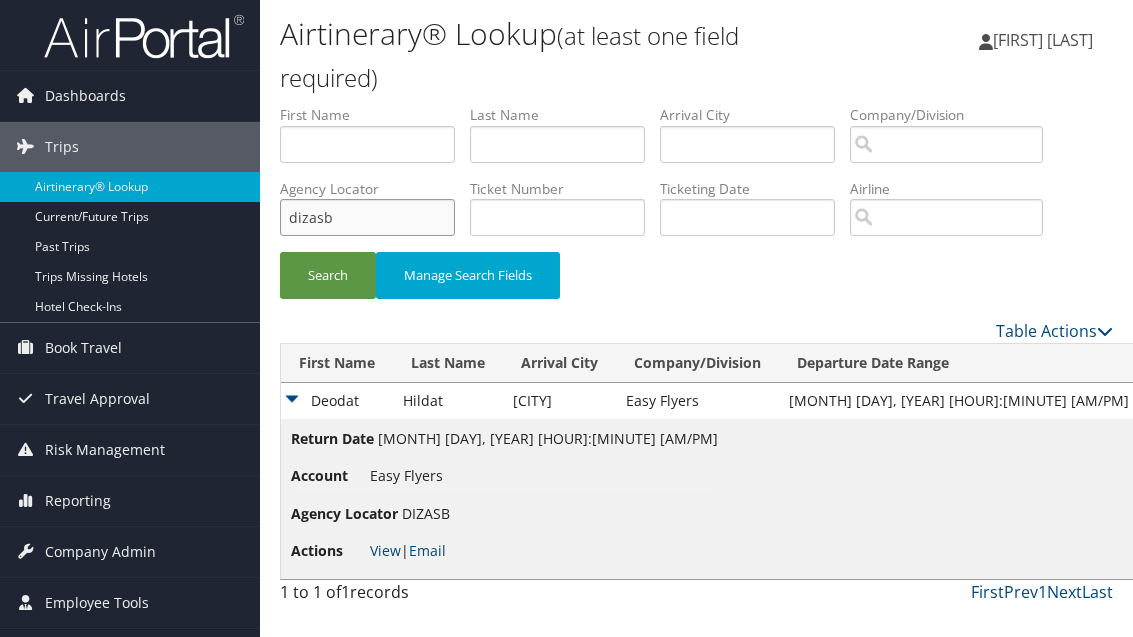 click on "dizasb" at bounding box center (367, 217) 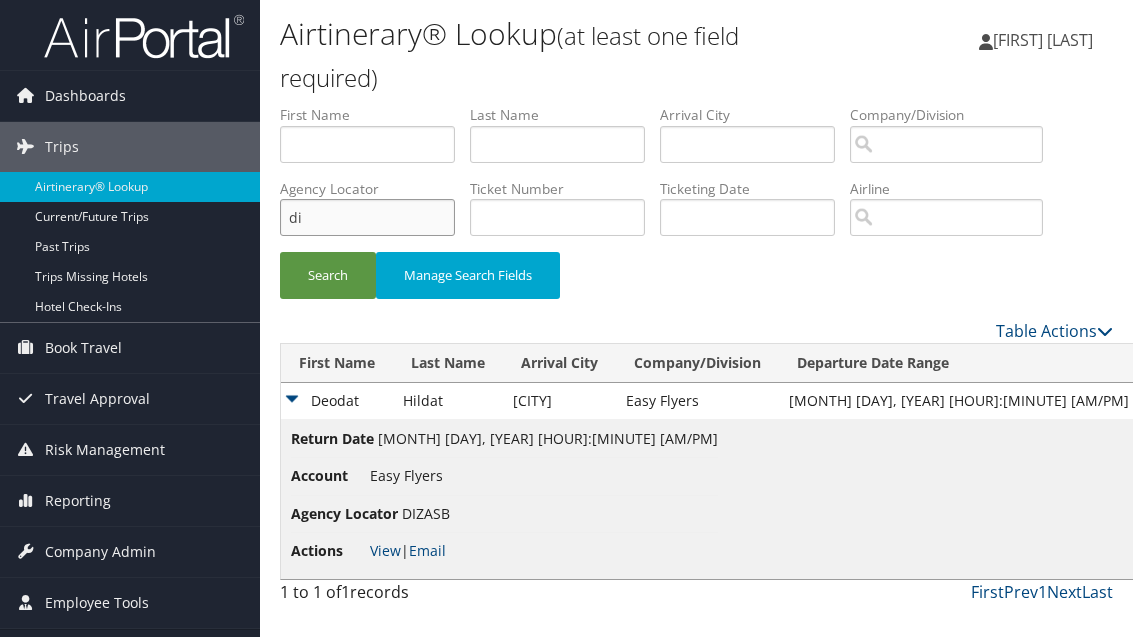 type on "d" 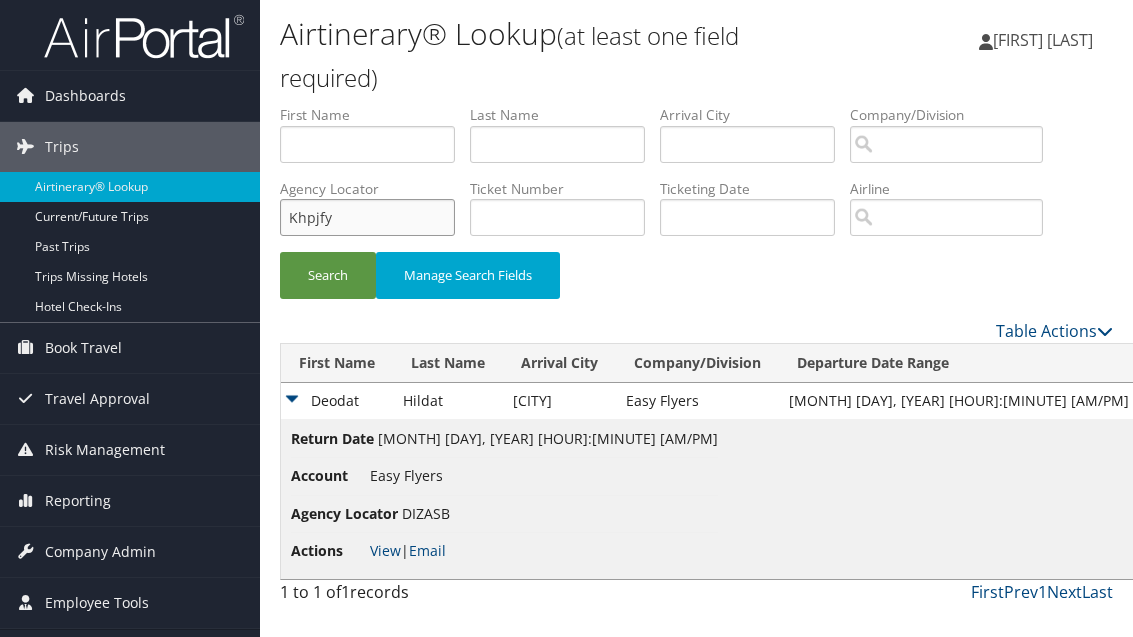 click on "Search" at bounding box center (328, 275) 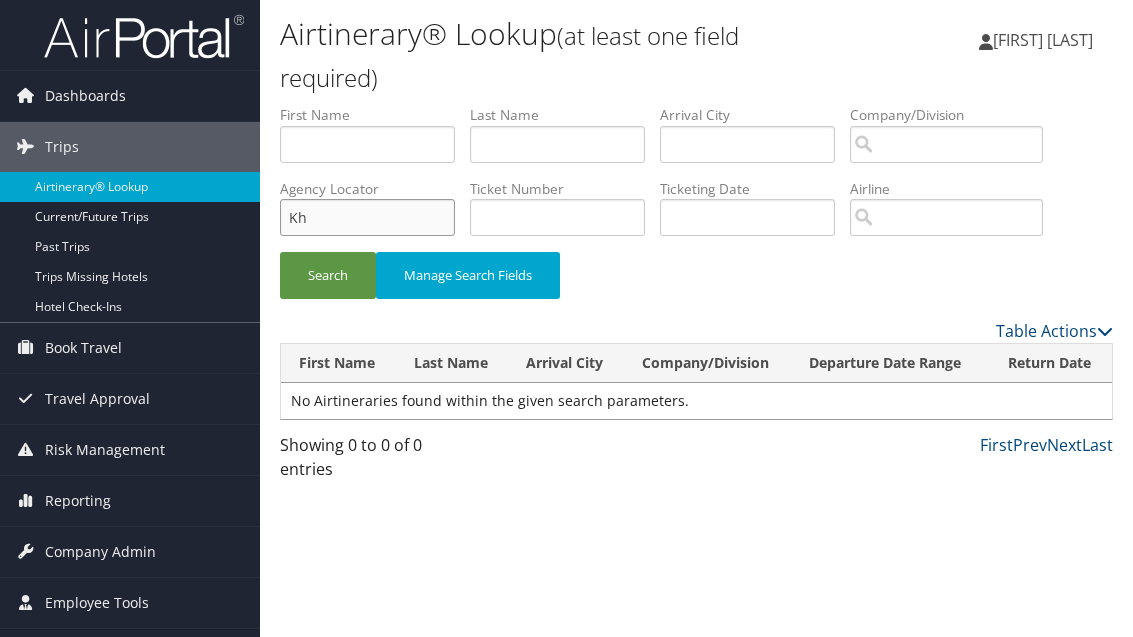 type on "K" 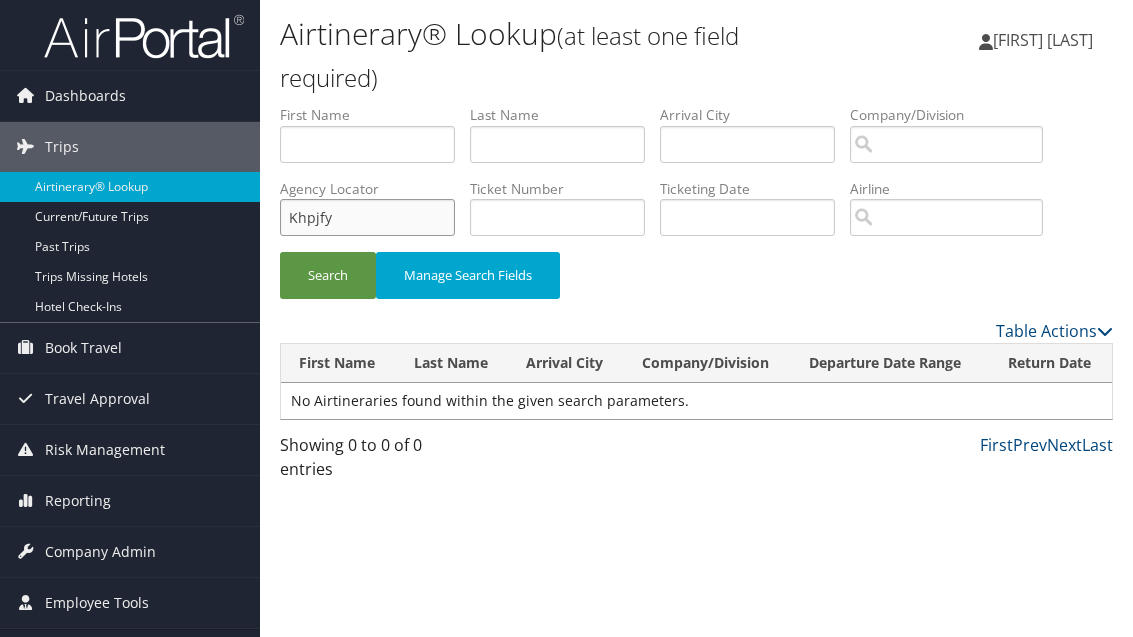 click on "Search" at bounding box center [328, 275] 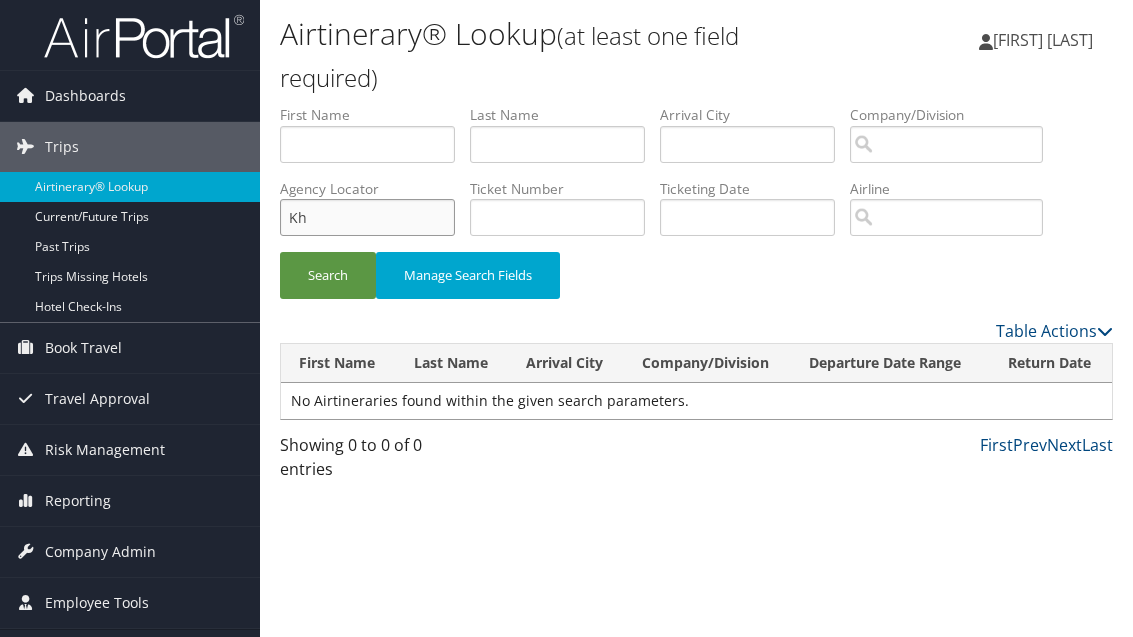 type on "K" 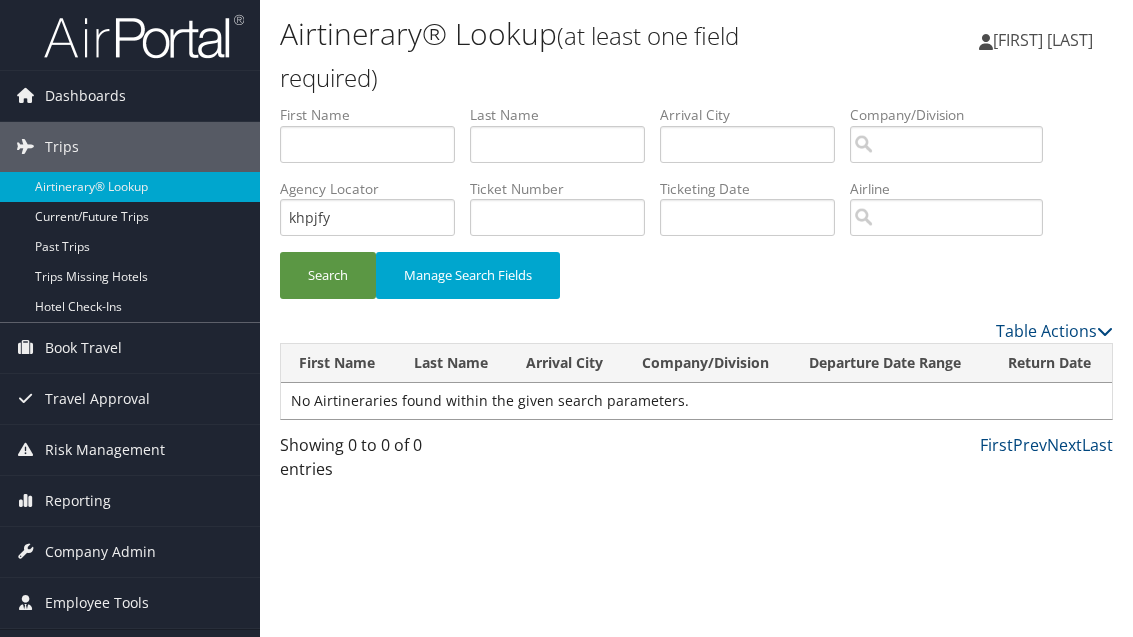 click on "Search" at bounding box center [328, 275] 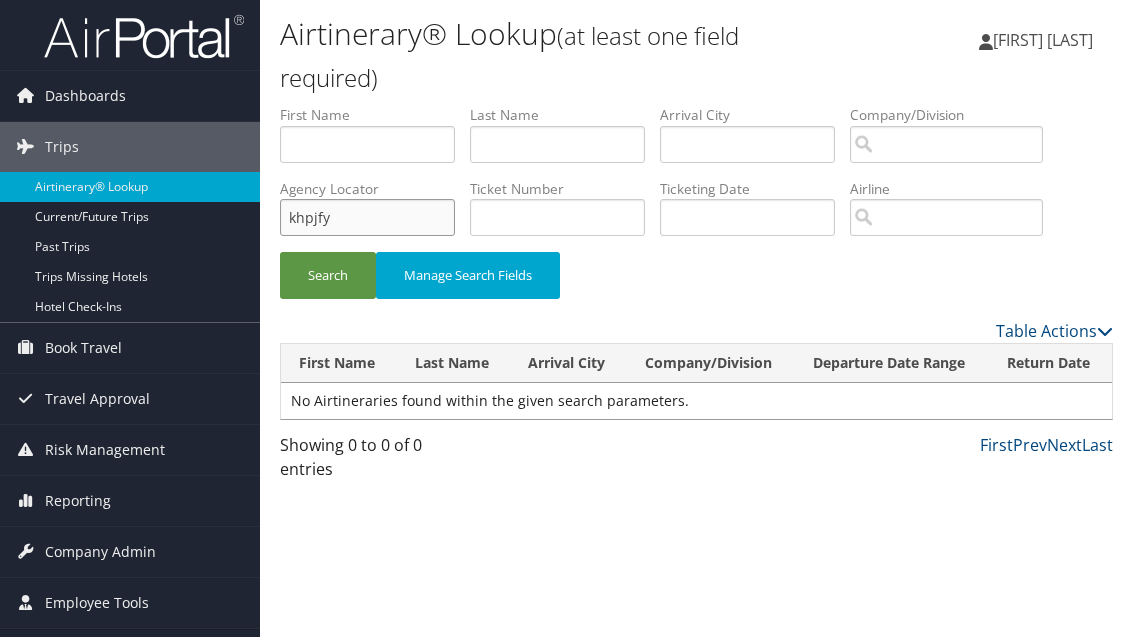 click on "khpjfy" at bounding box center (367, 217) 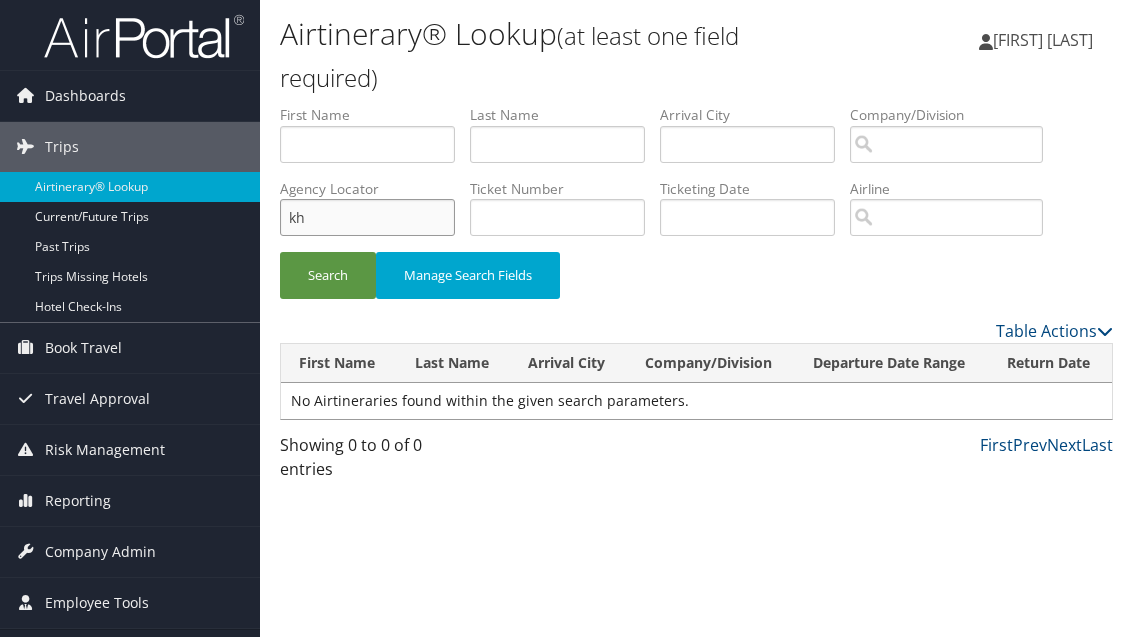 type on "k" 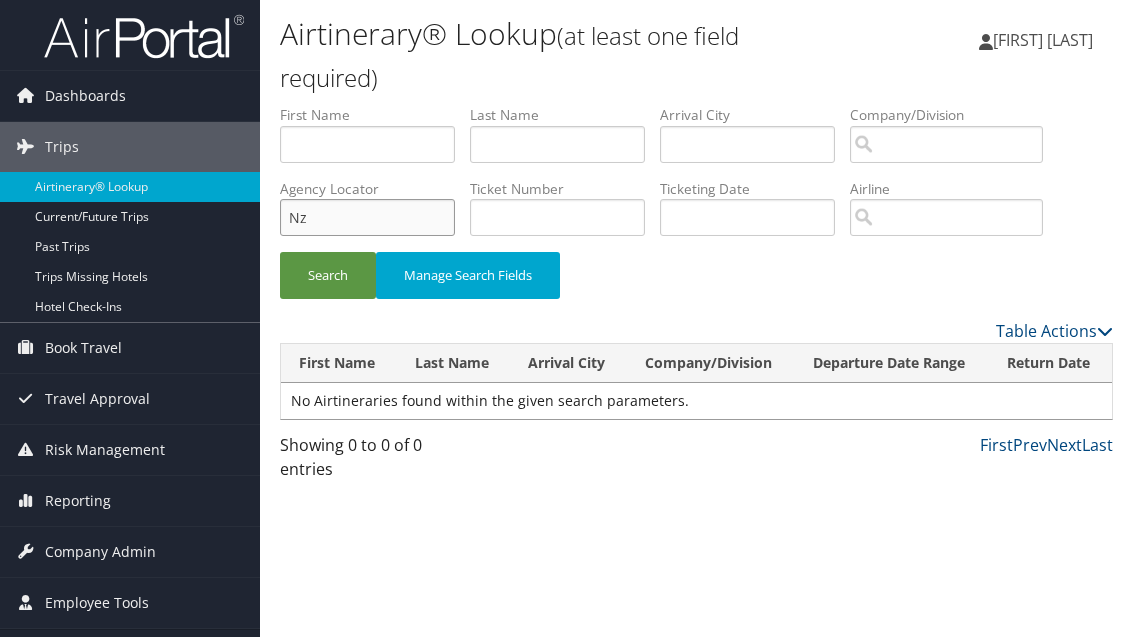 type on "N" 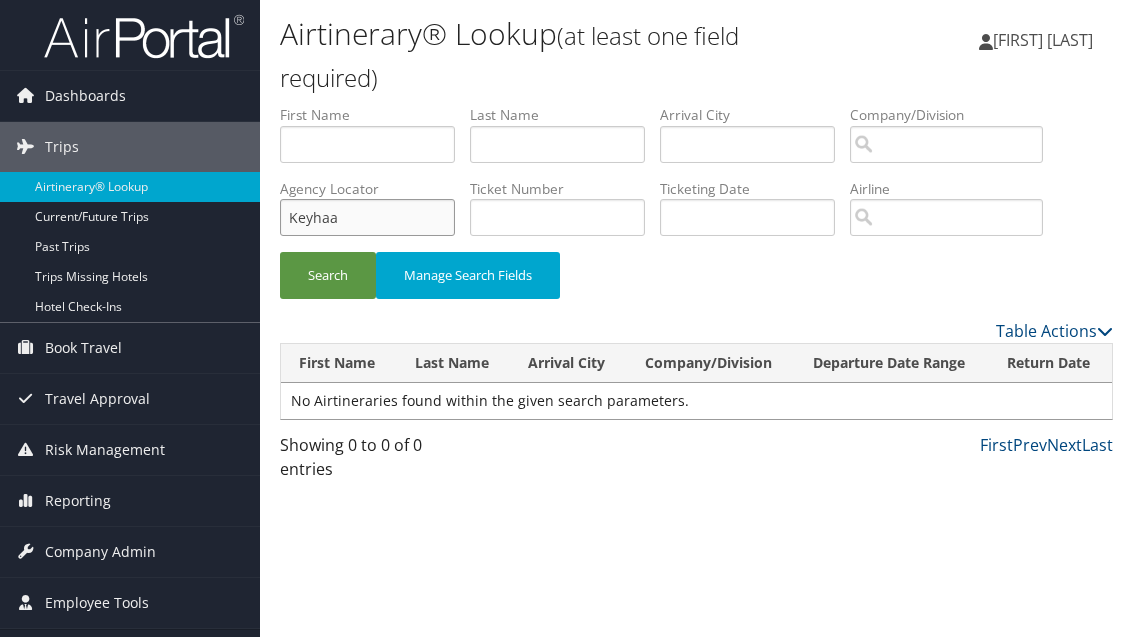 type on "Keyhaa" 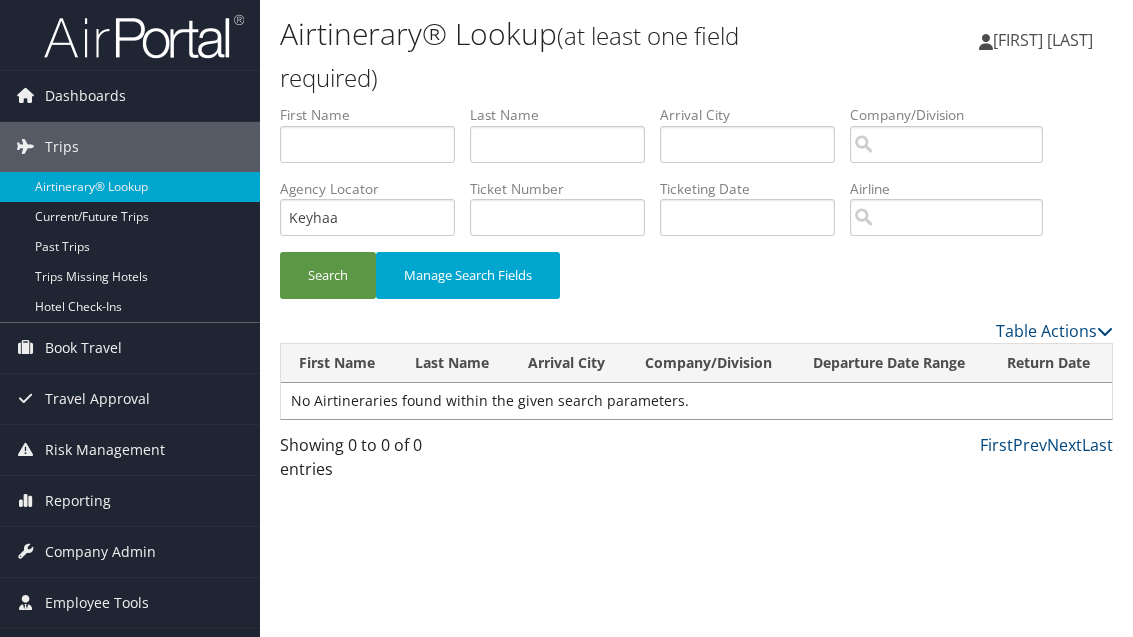 click on "Search" at bounding box center (328, 275) 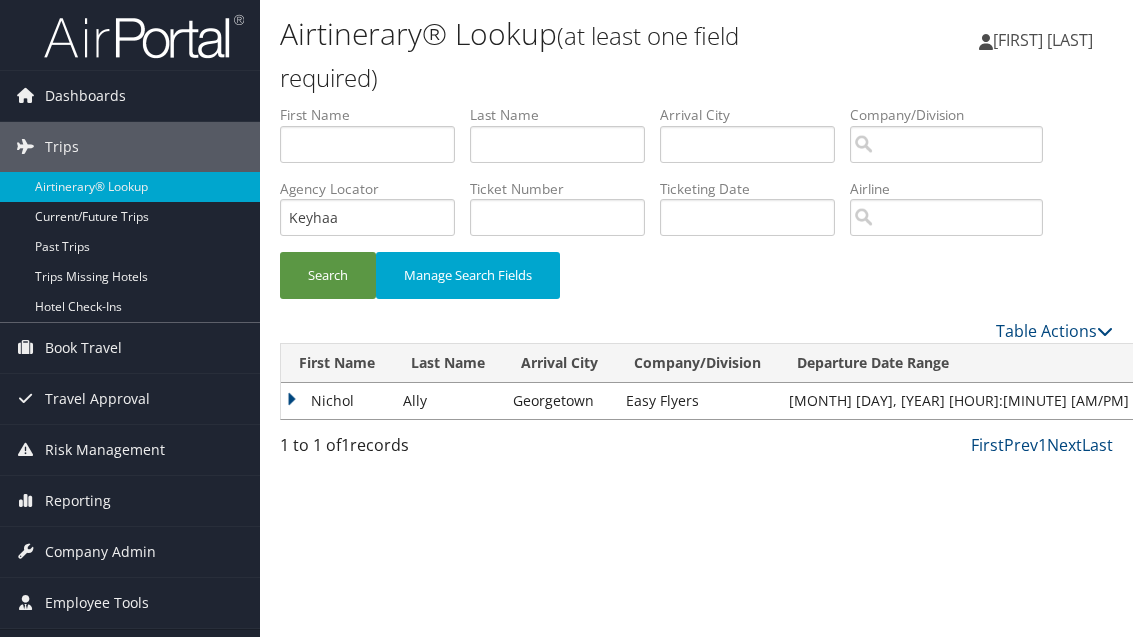 click on "Nichol" at bounding box center (337, 401) 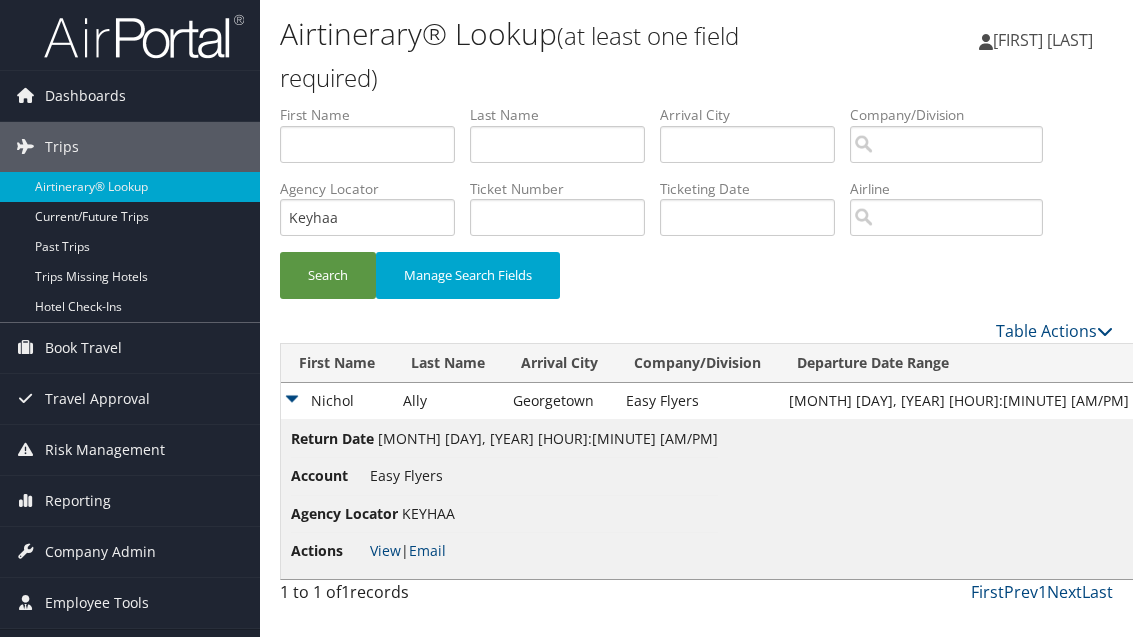 click on "Email" at bounding box center (427, 550) 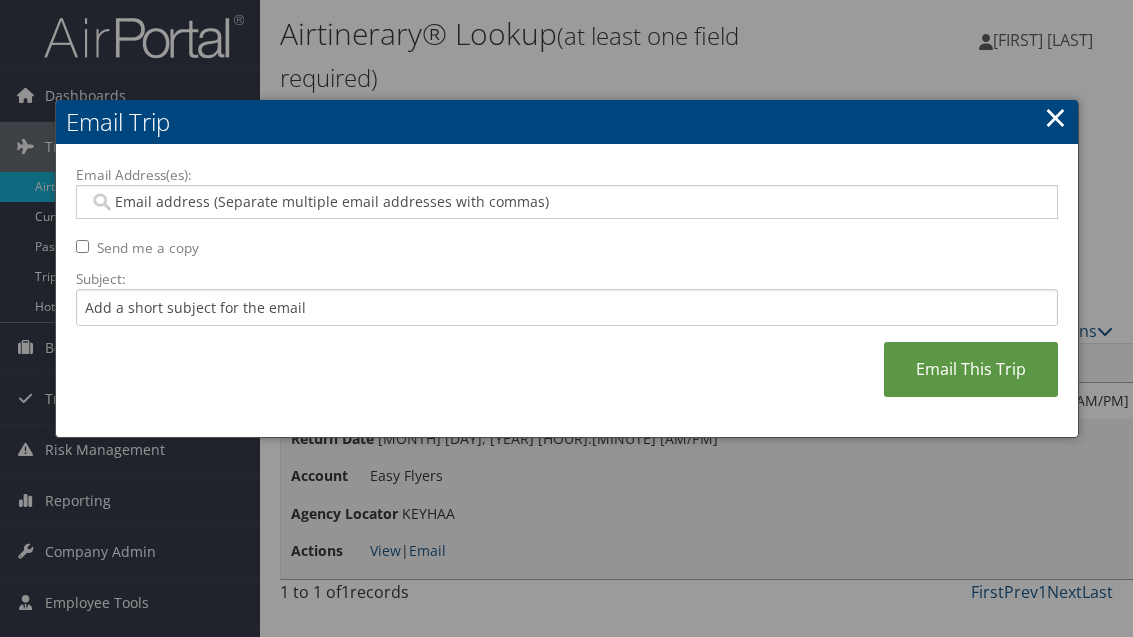click on "Email Address(es):" at bounding box center [566, 202] 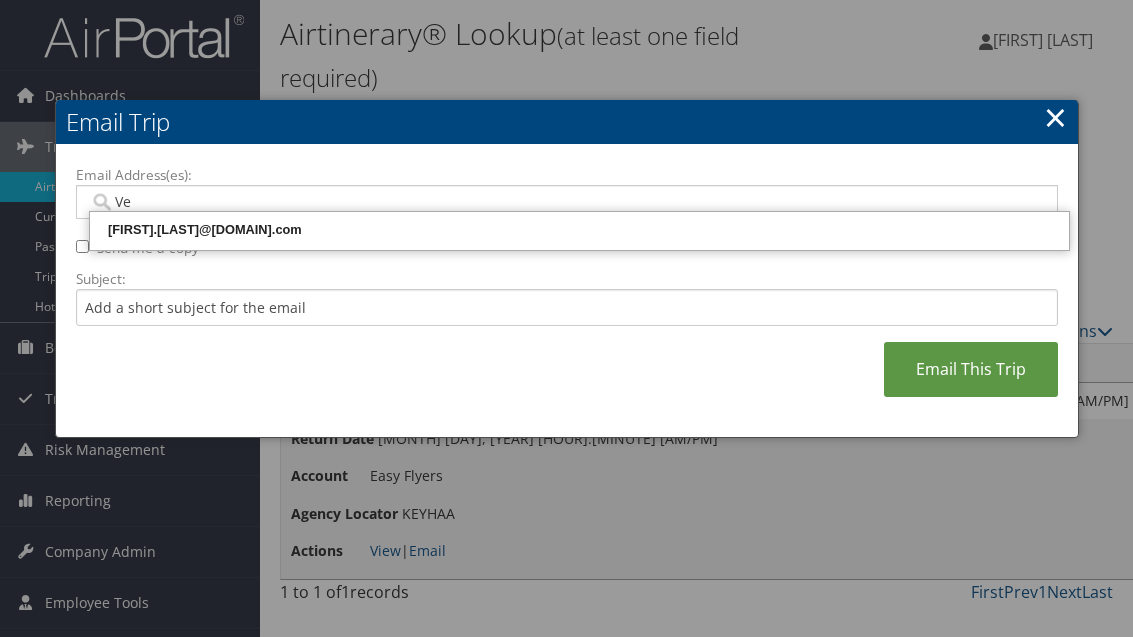 type on "V" 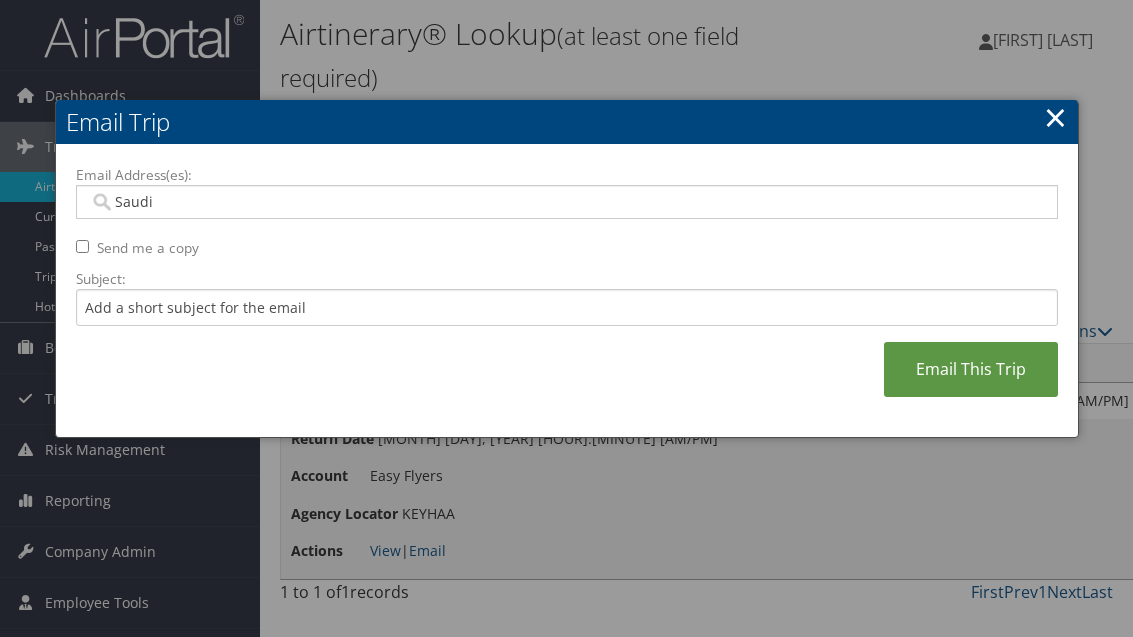 type on "Saudia" 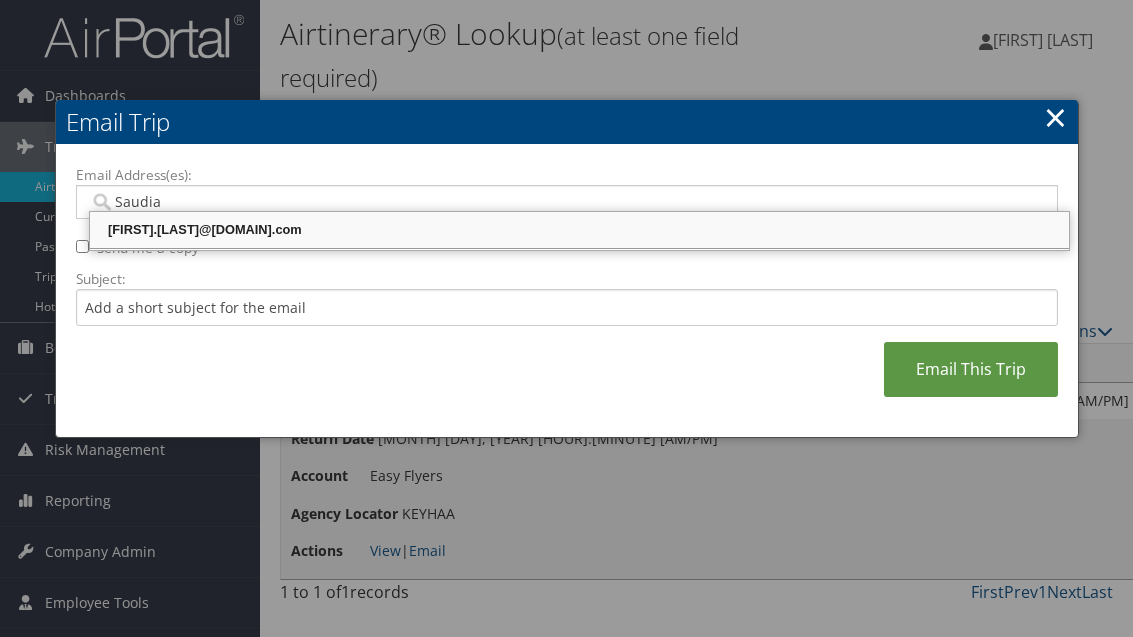 click on "[FIRST].[LAST]@[DOMAIN].com" at bounding box center [579, 230] 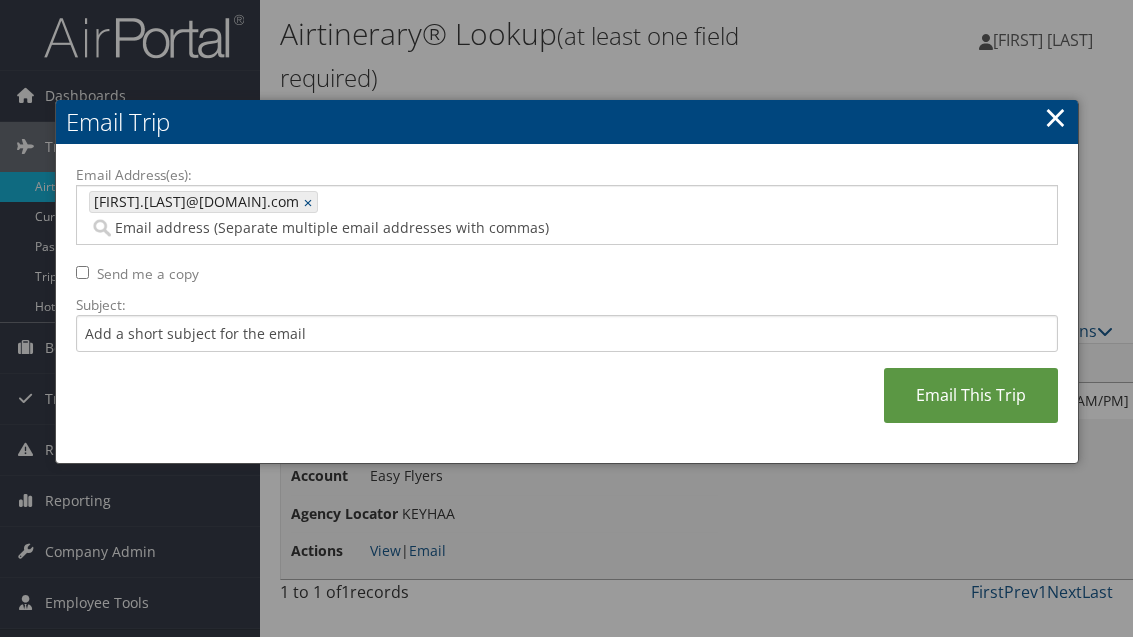 click on "Email This Trip" at bounding box center (971, 395) 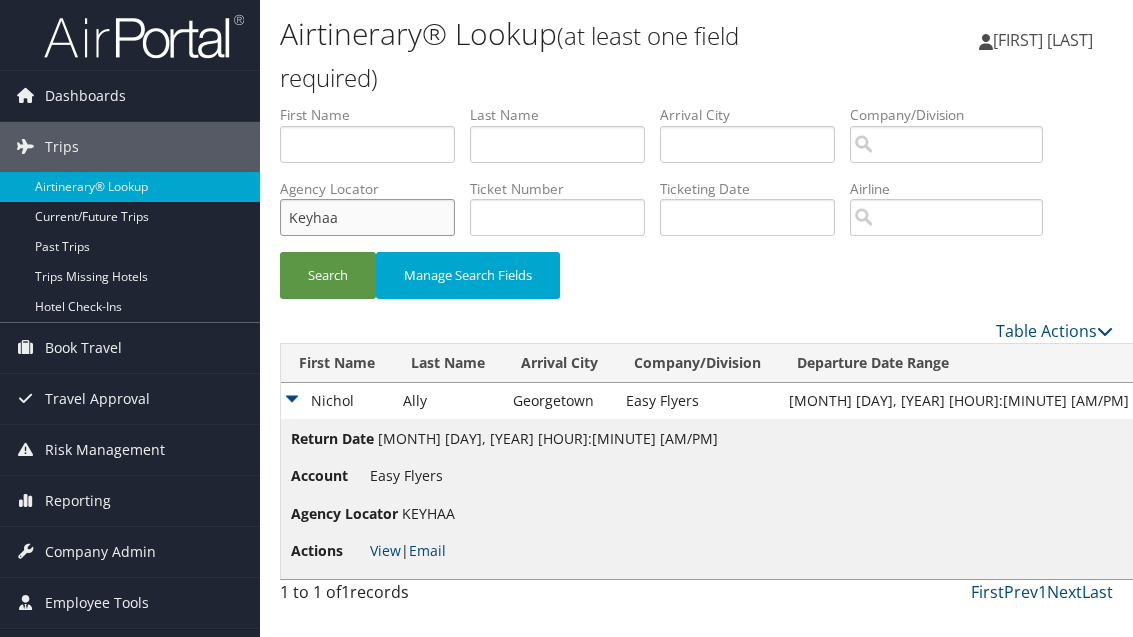 click on "Keyhaa" at bounding box center (367, 217) 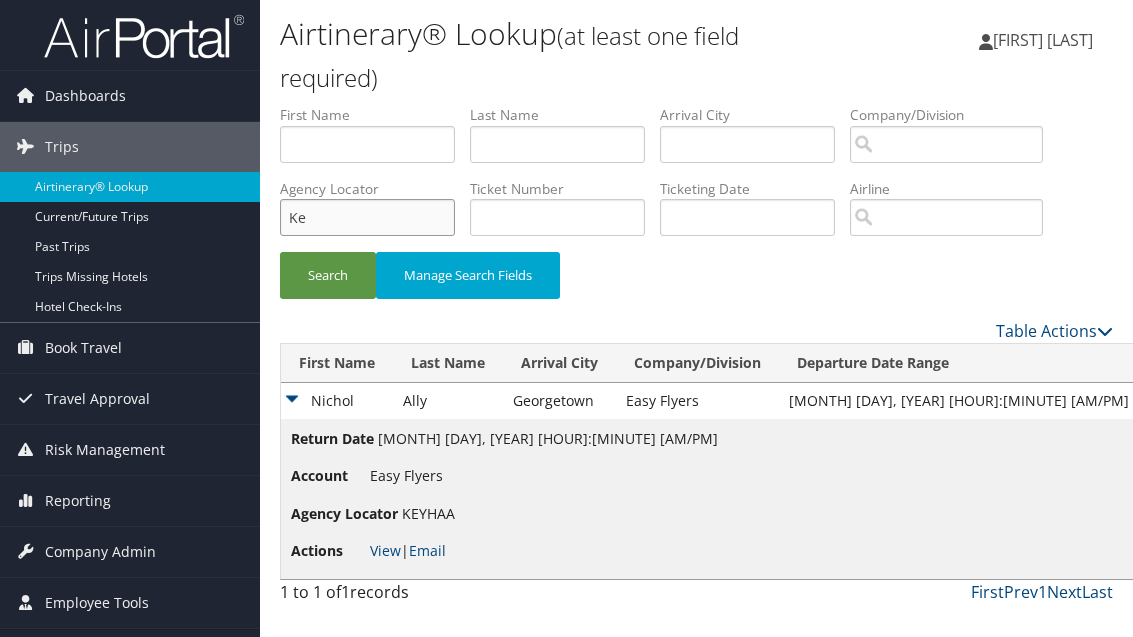 type on "K" 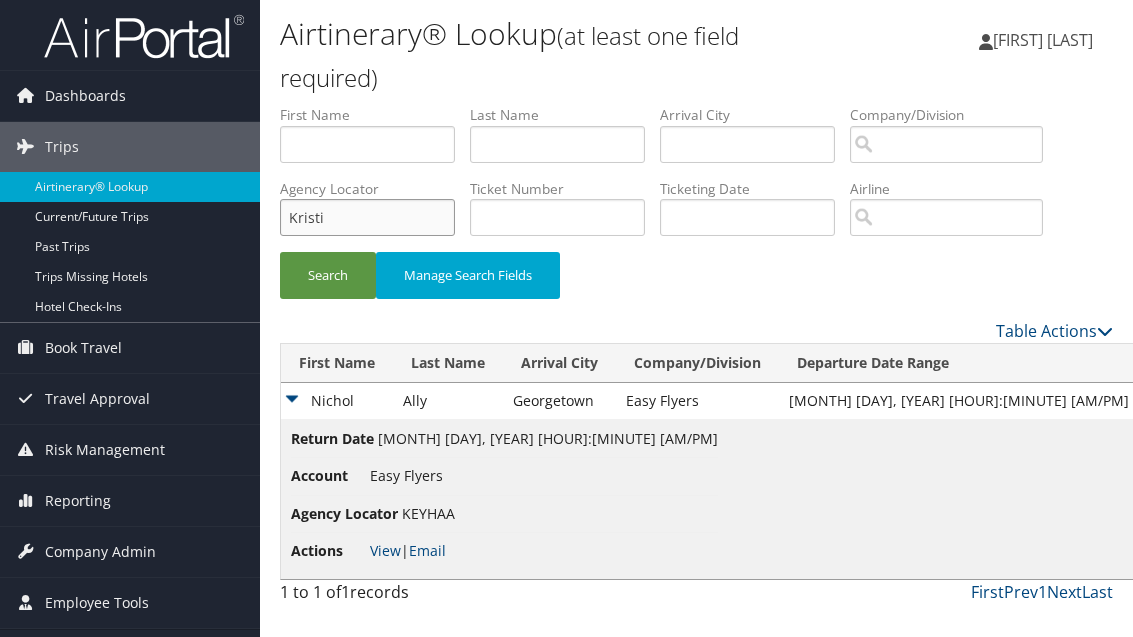 click on "Search" at bounding box center [328, 275] 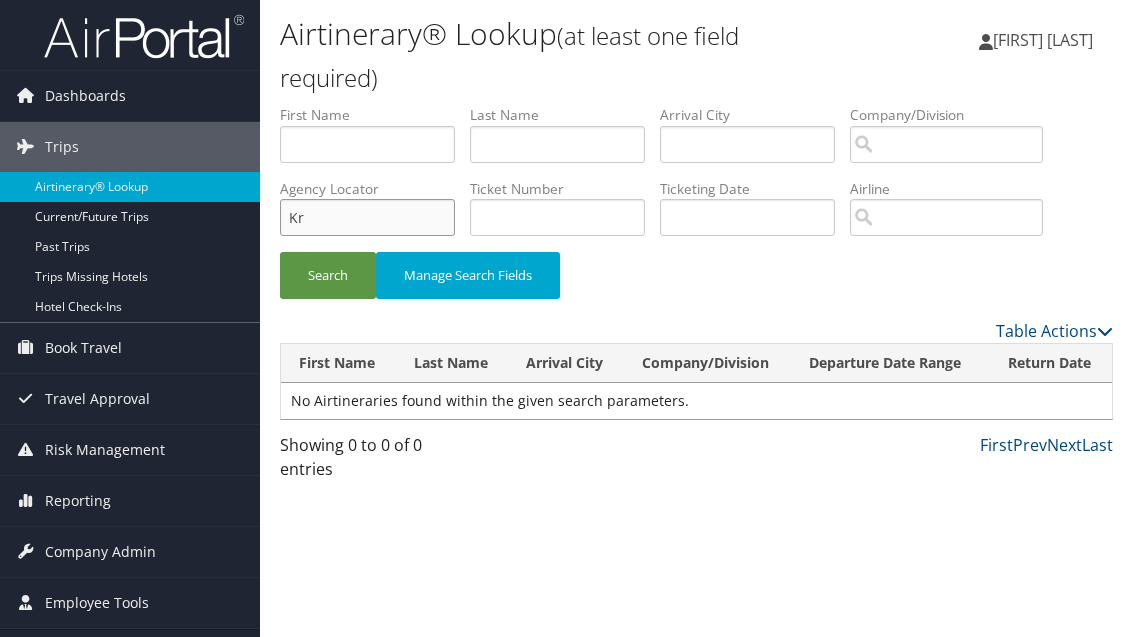 type on "K" 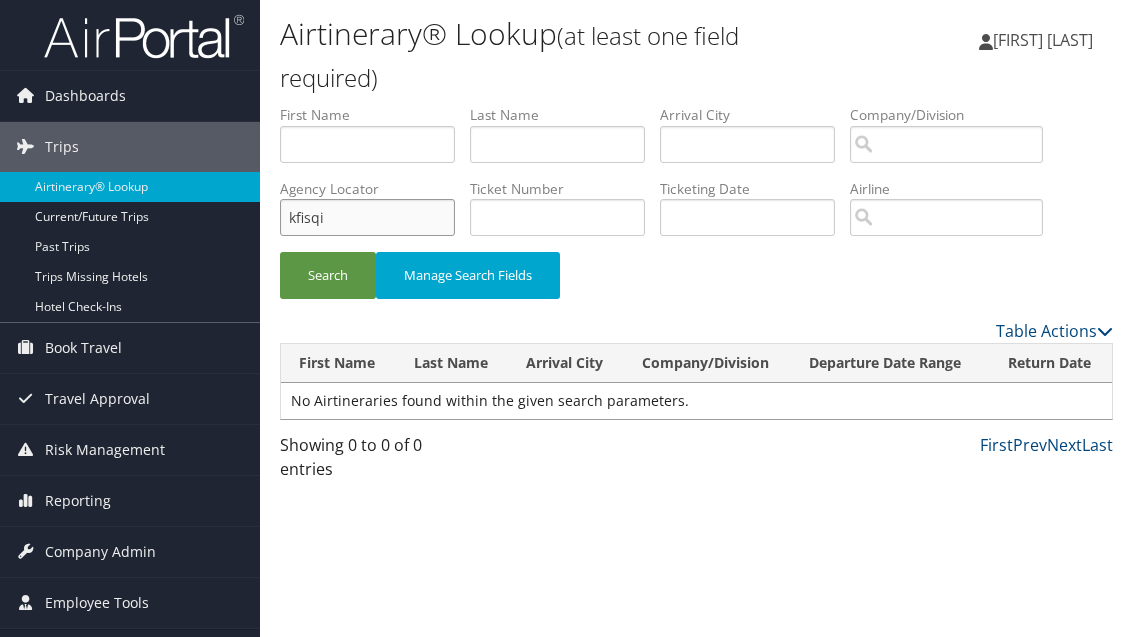 type on "kfisqi" 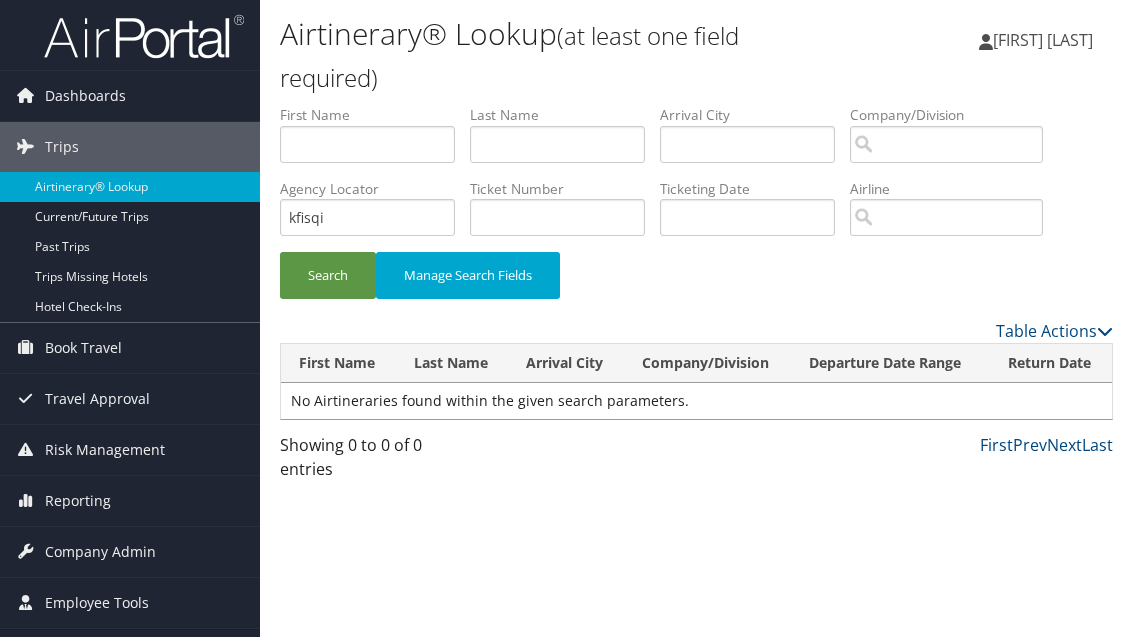 click on "Search" at bounding box center [328, 275] 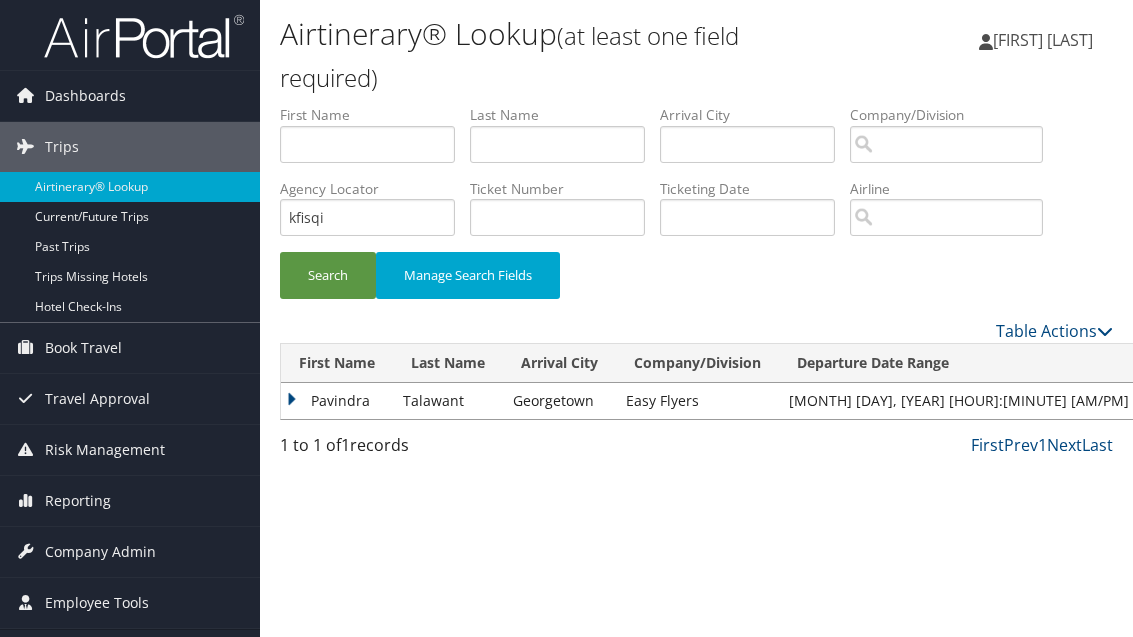 click on "Pavindra" at bounding box center [337, 401] 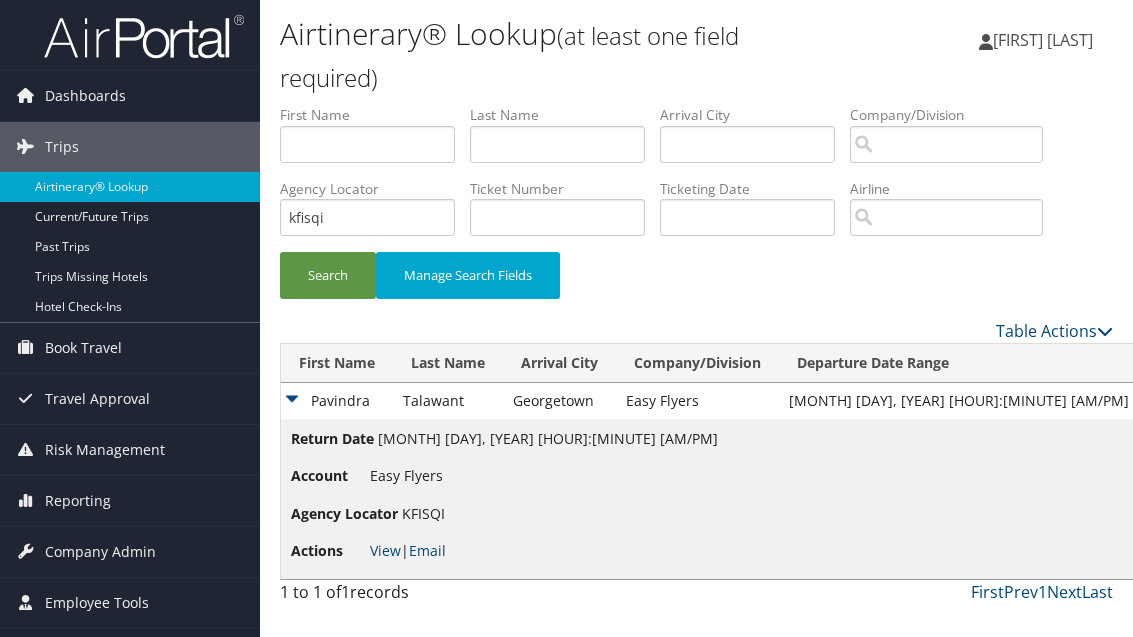 click on "Email" at bounding box center [427, 550] 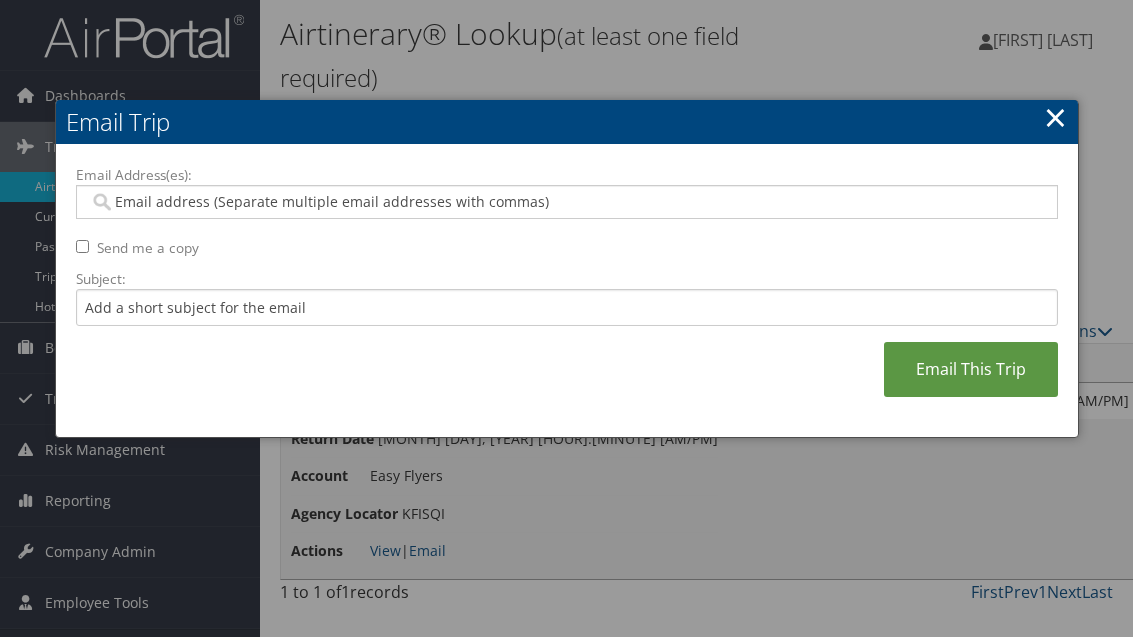 click on "Email Address(es):" at bounding box center (566, 202) 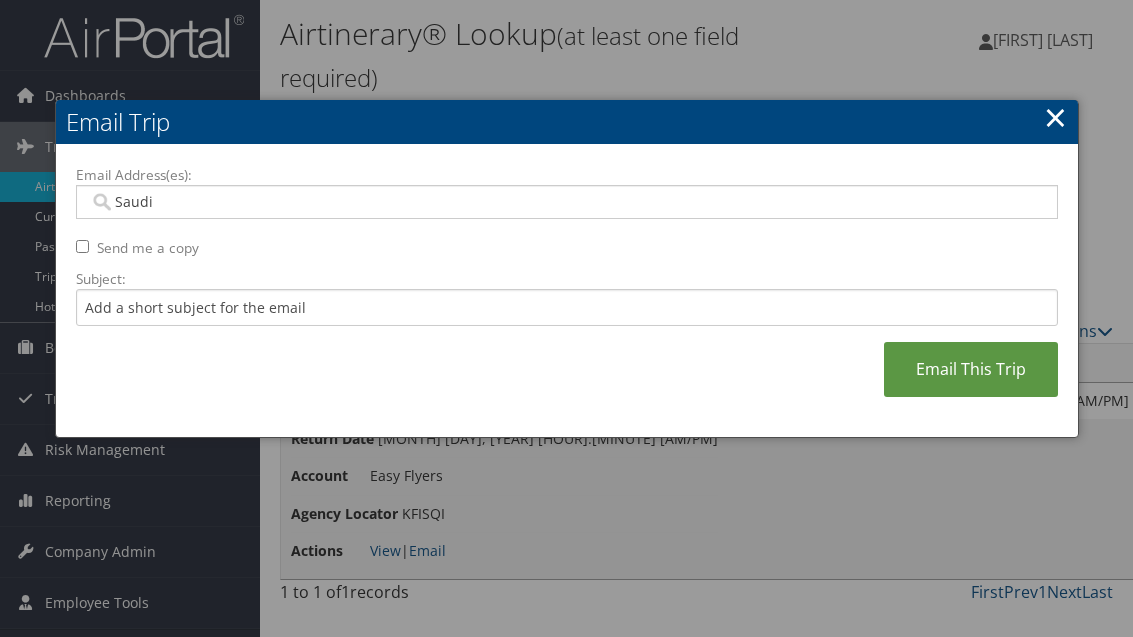type on "Saudia" 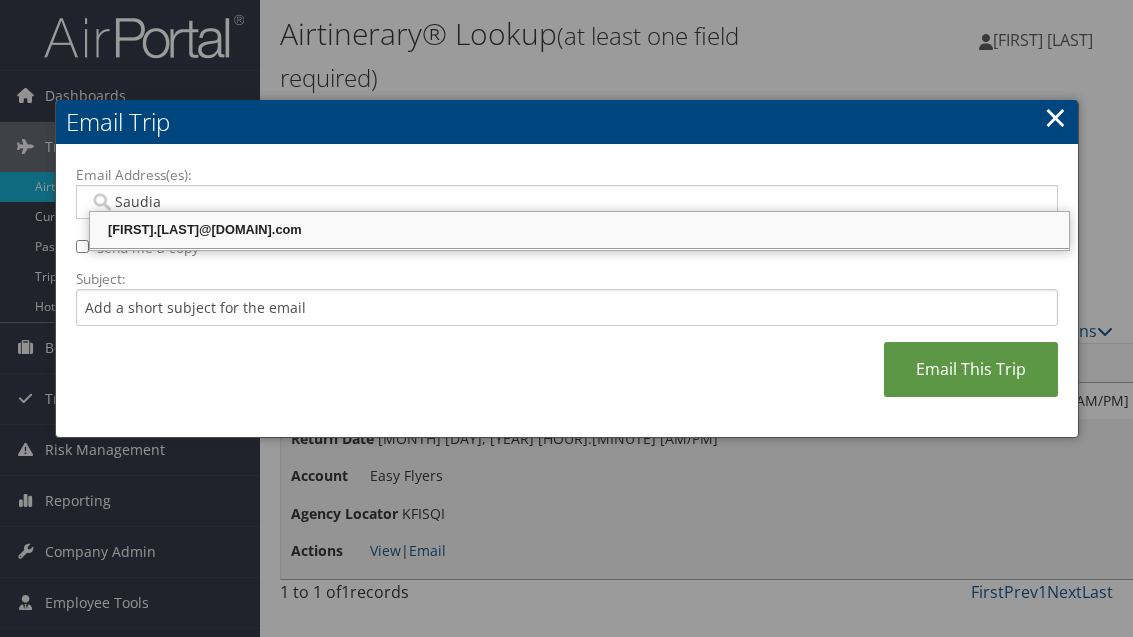 click on "[FIRST].[LAST]@[DOMAIN].com" at bounding box center (579, 230) 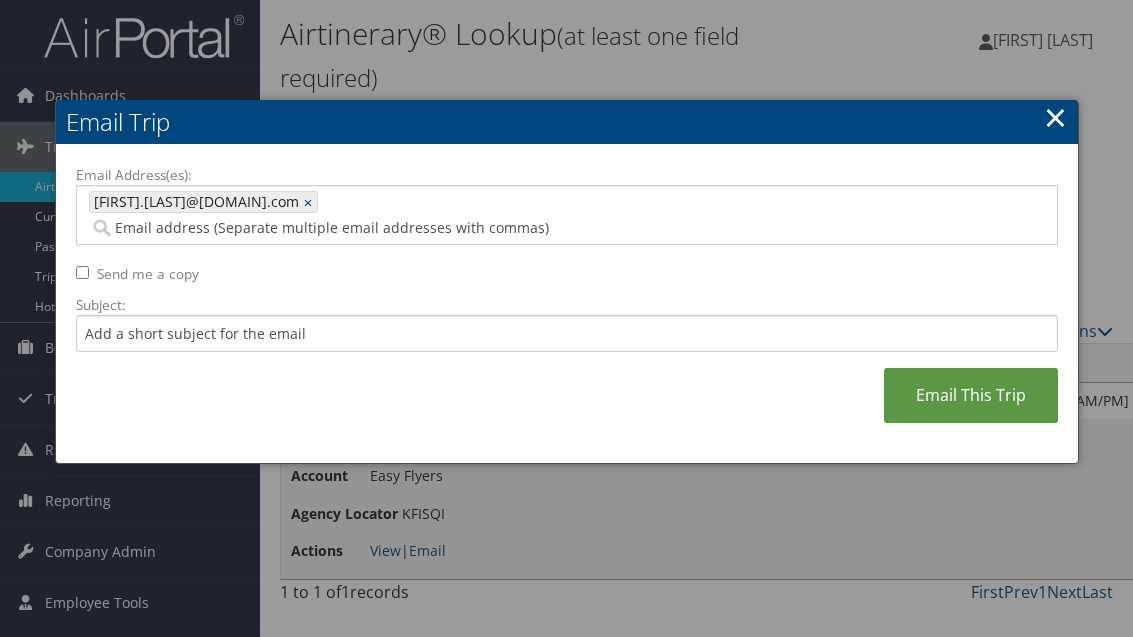 click on "Email This Trip" at bounding box center (971, 395) 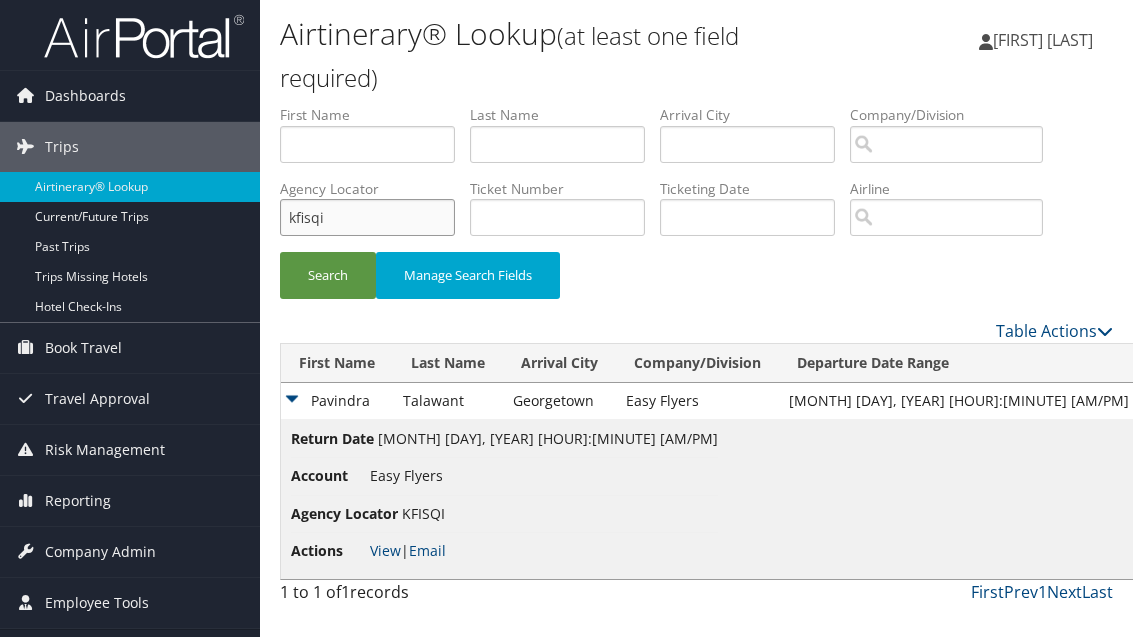 click on "kfisqi" at bounding box center [367, 217] 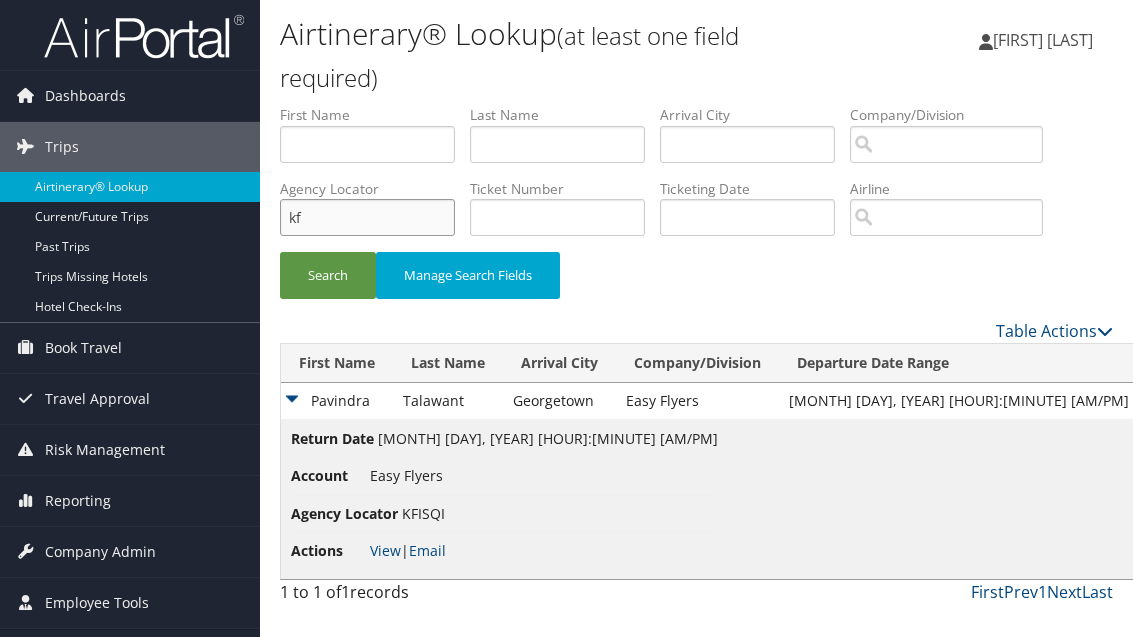 type on "k" 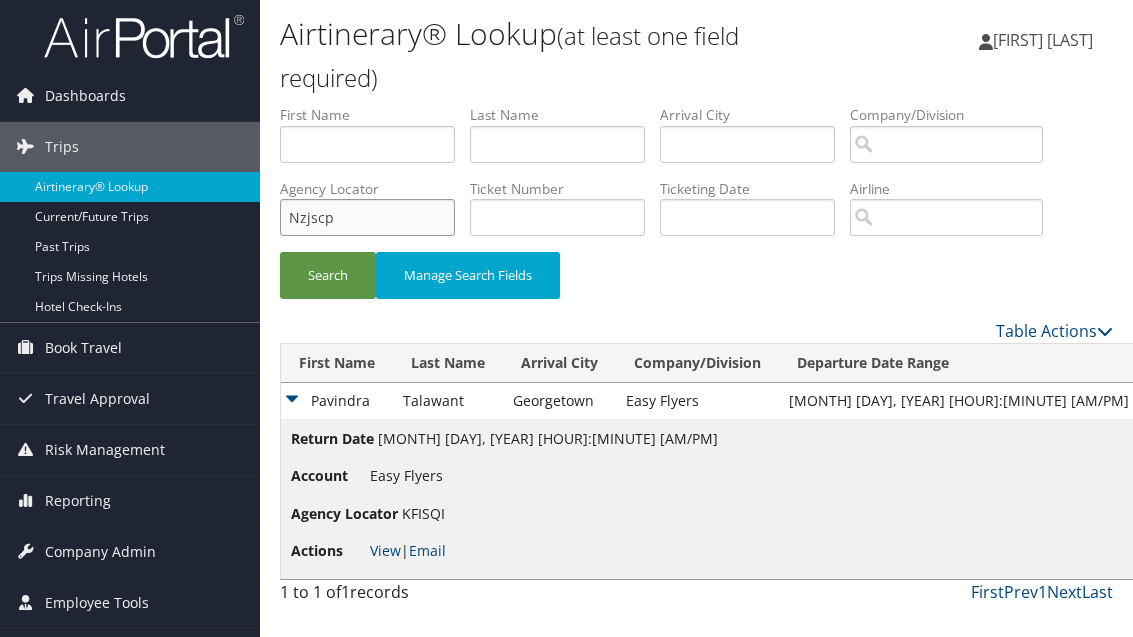 type on "Nzjscp" 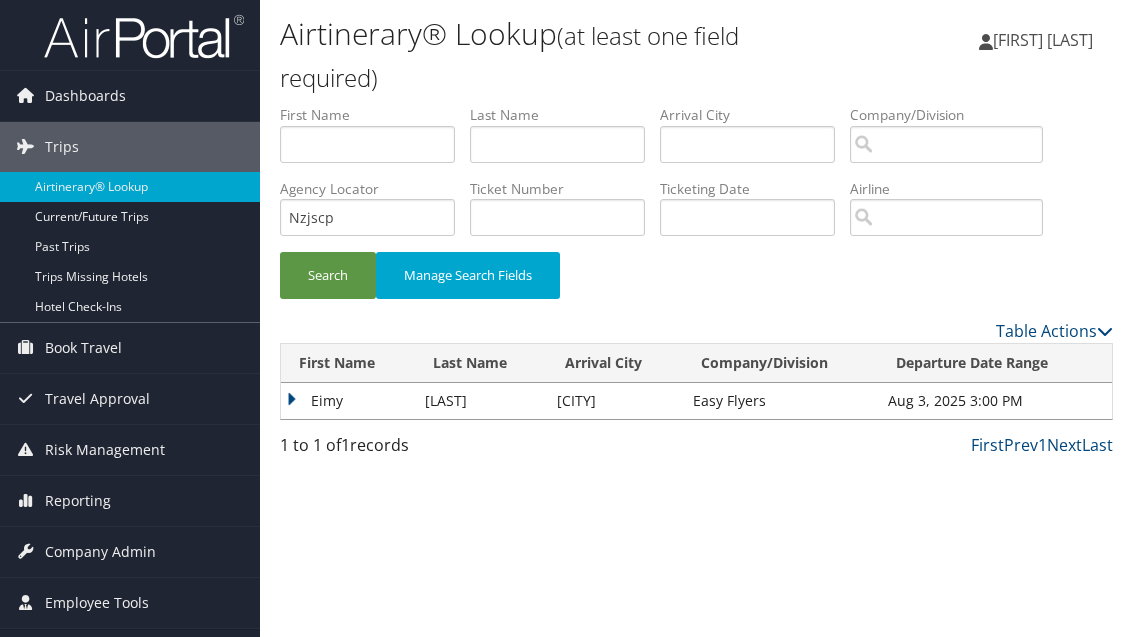 click on "Eimy" at bounding box center [348, 401] 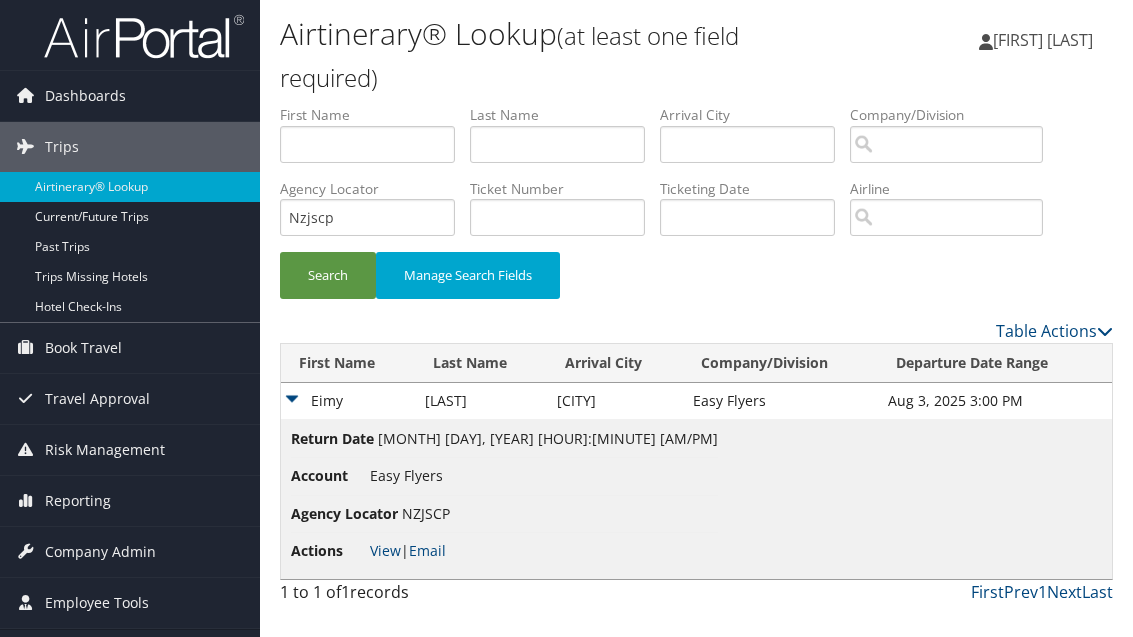 click on "Email" at bounding box center [427, 550] 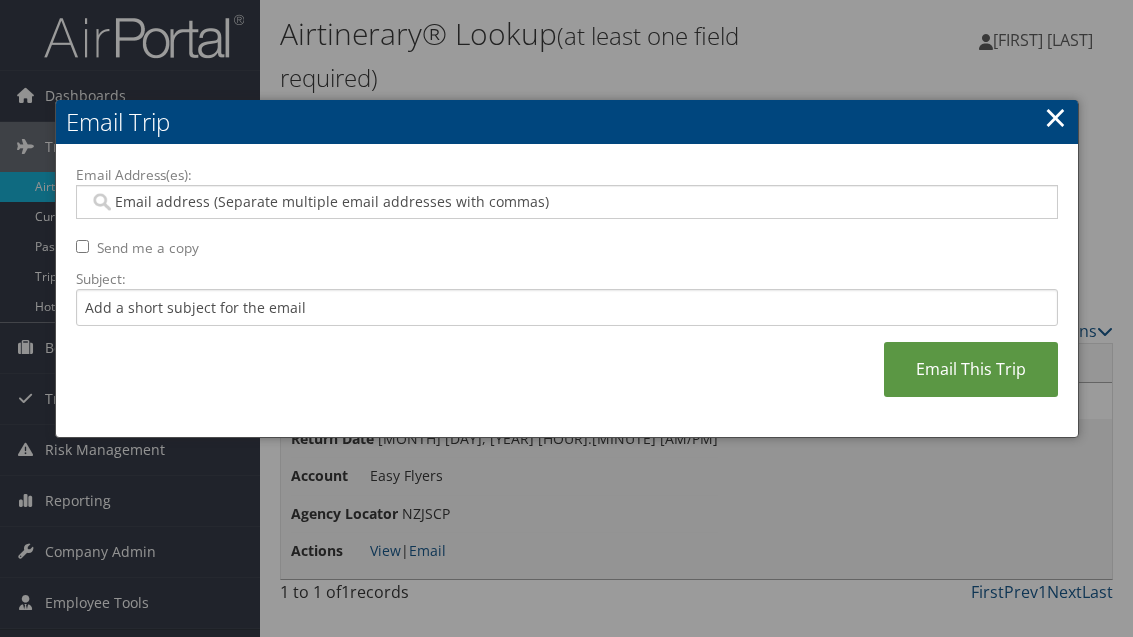 click on "Email Address(es):" at bounding box center [566, 202] 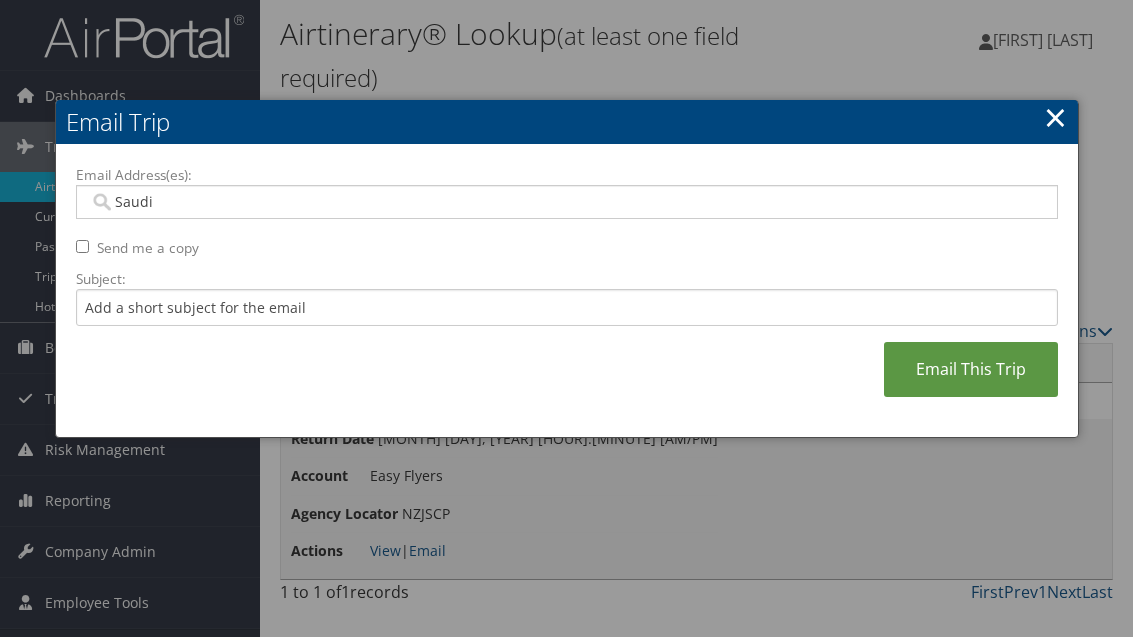 type on "Saudia" 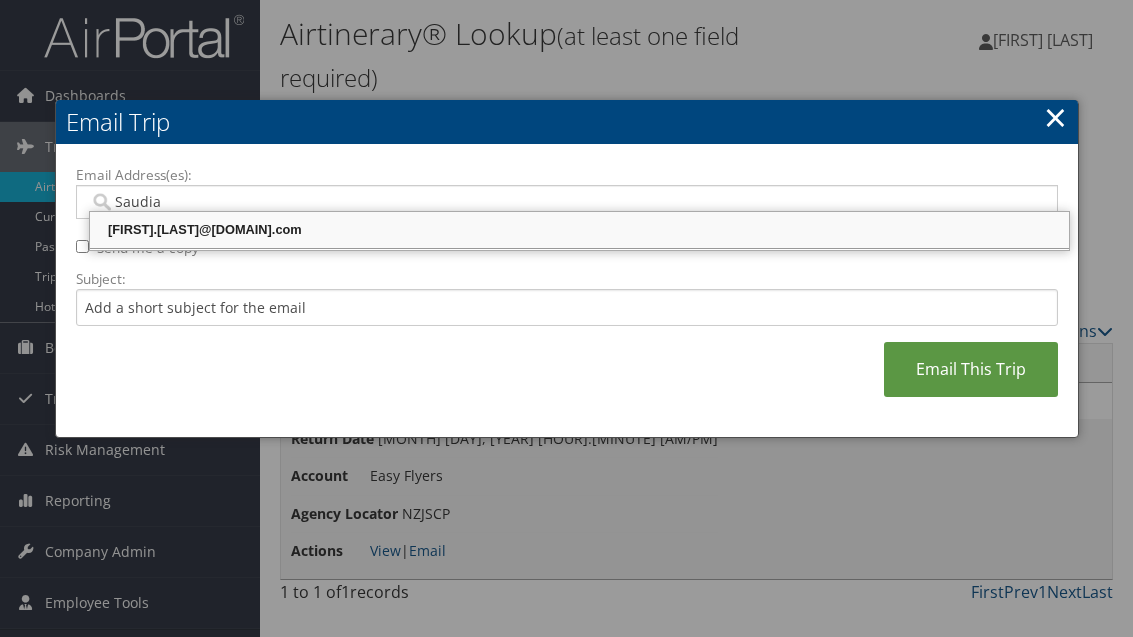 click on "[FIRST].[LAST]@[DOMAIN].com" at bounding box center (579, 230) 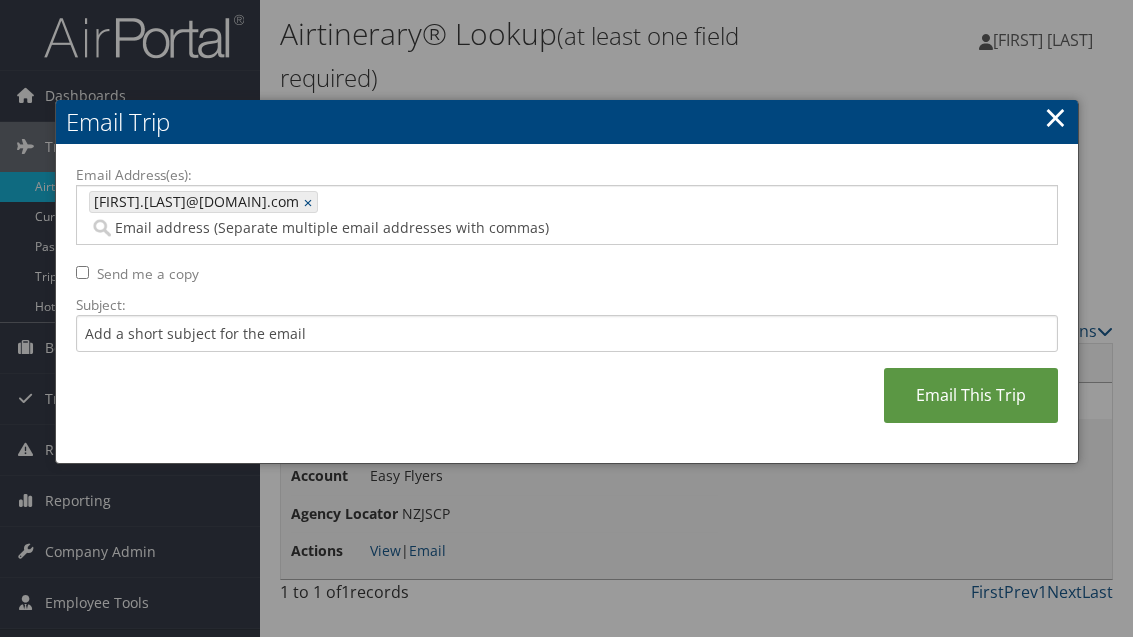 click on "Email This Trip" at bounding box center [971, 395] 